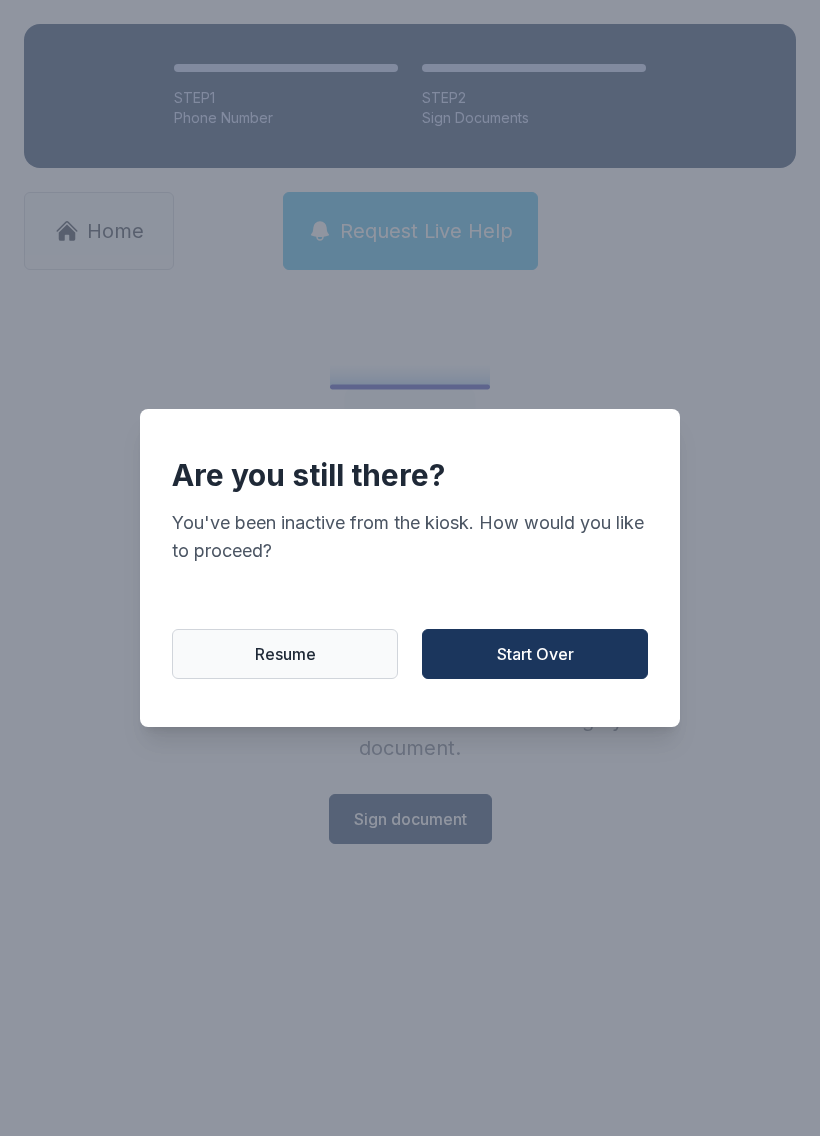 scroll, scrollTop: 0, scrollLeft: 0, axis: both 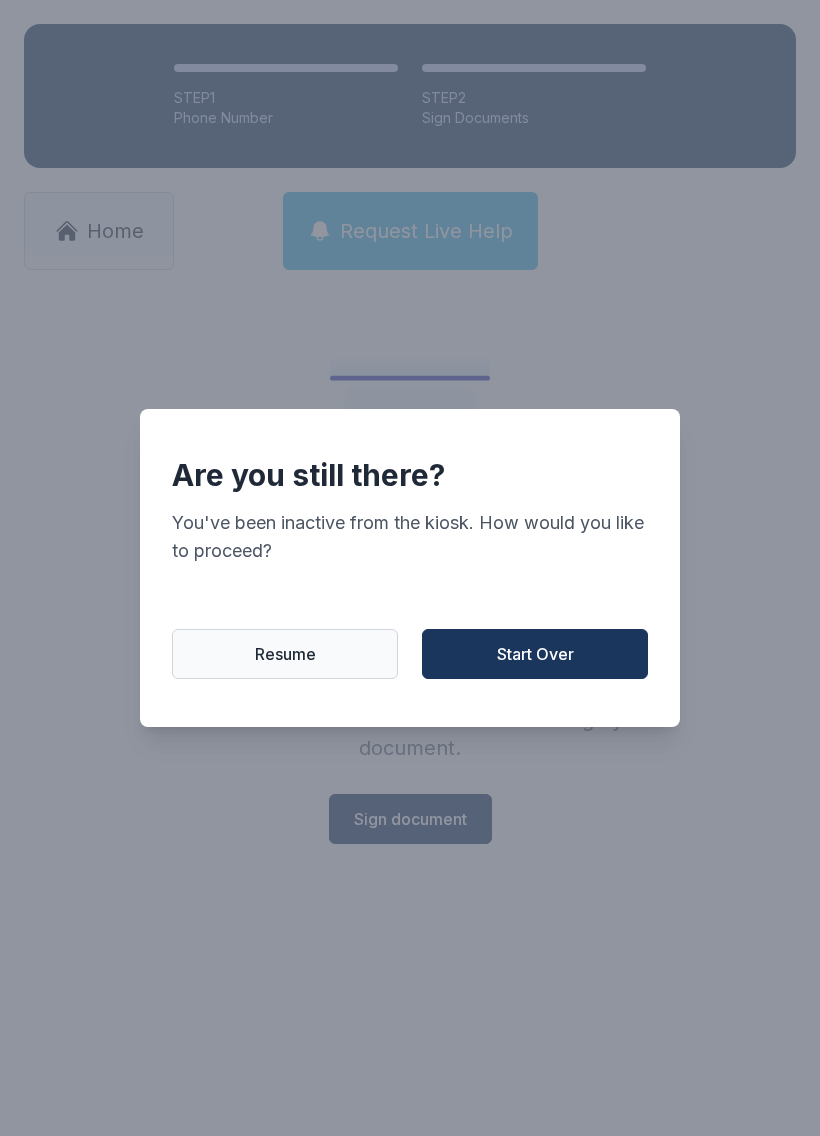 click on "Resume" at bounding box center (285, 654) 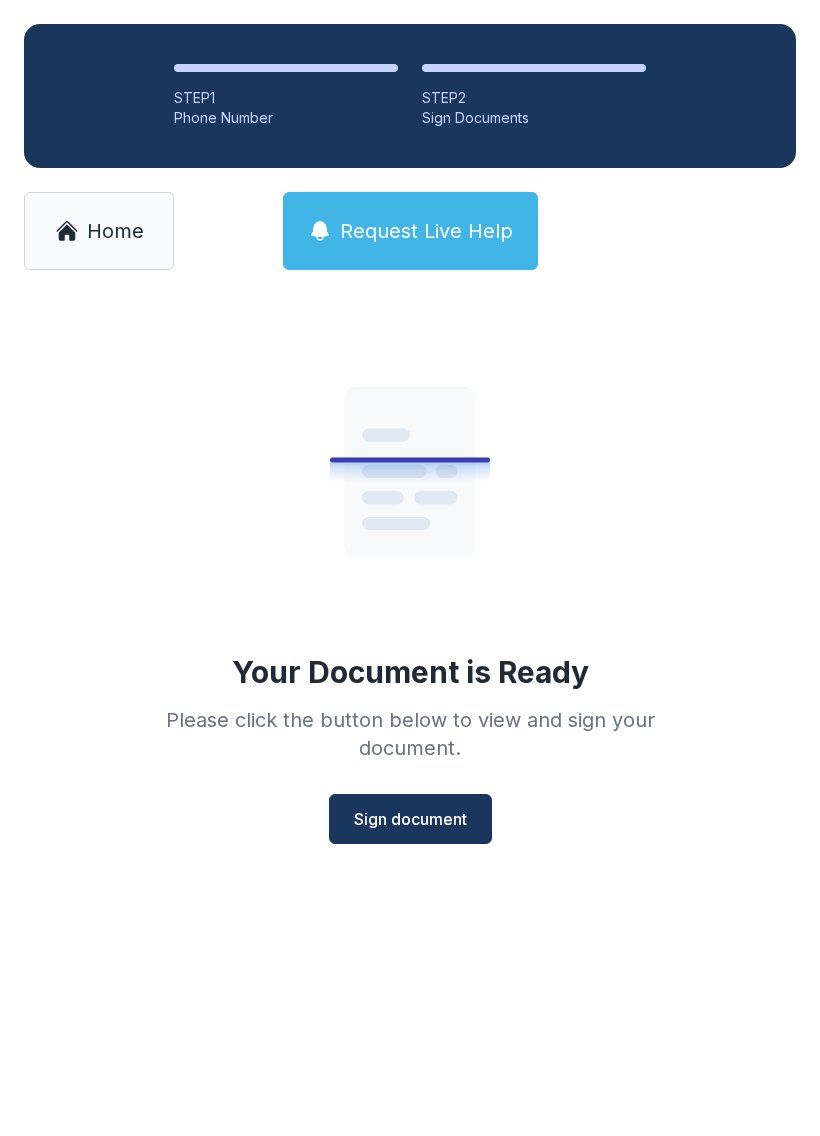 click on "Home" at bounding box center (99, 231) 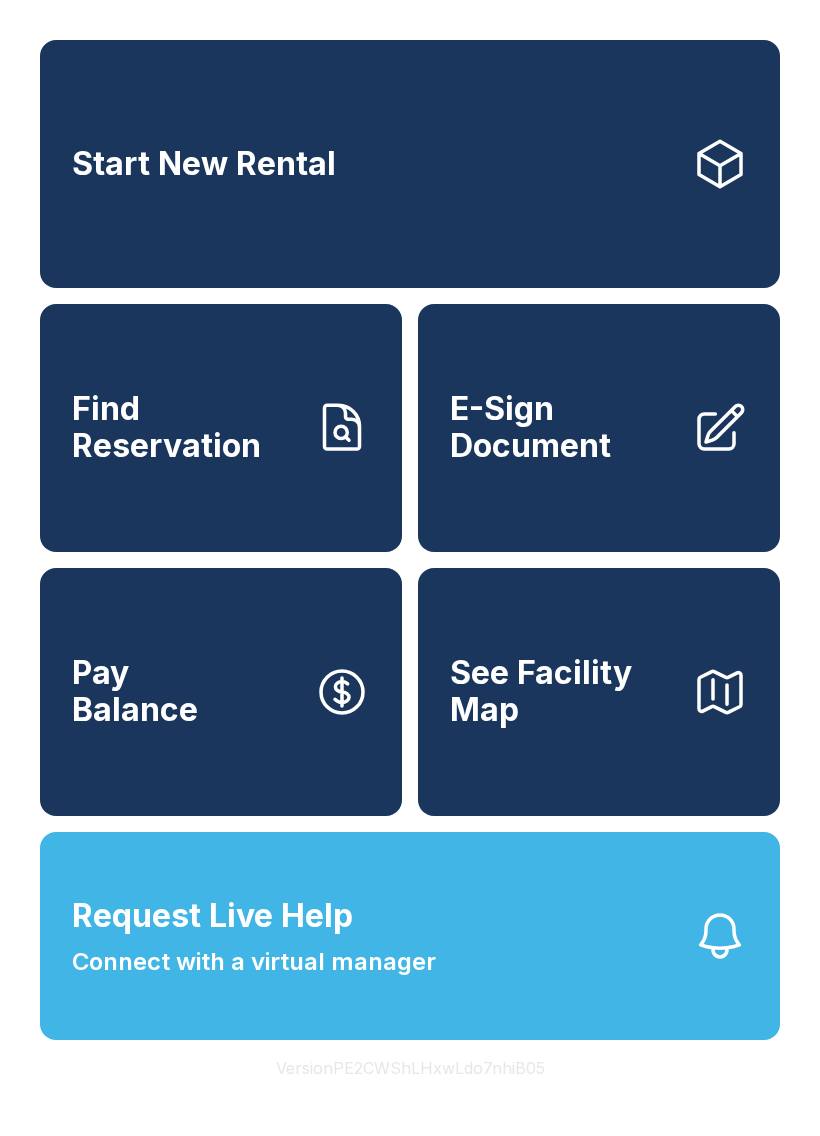 click on "Start New Rental" at bounding box center (410, 164) 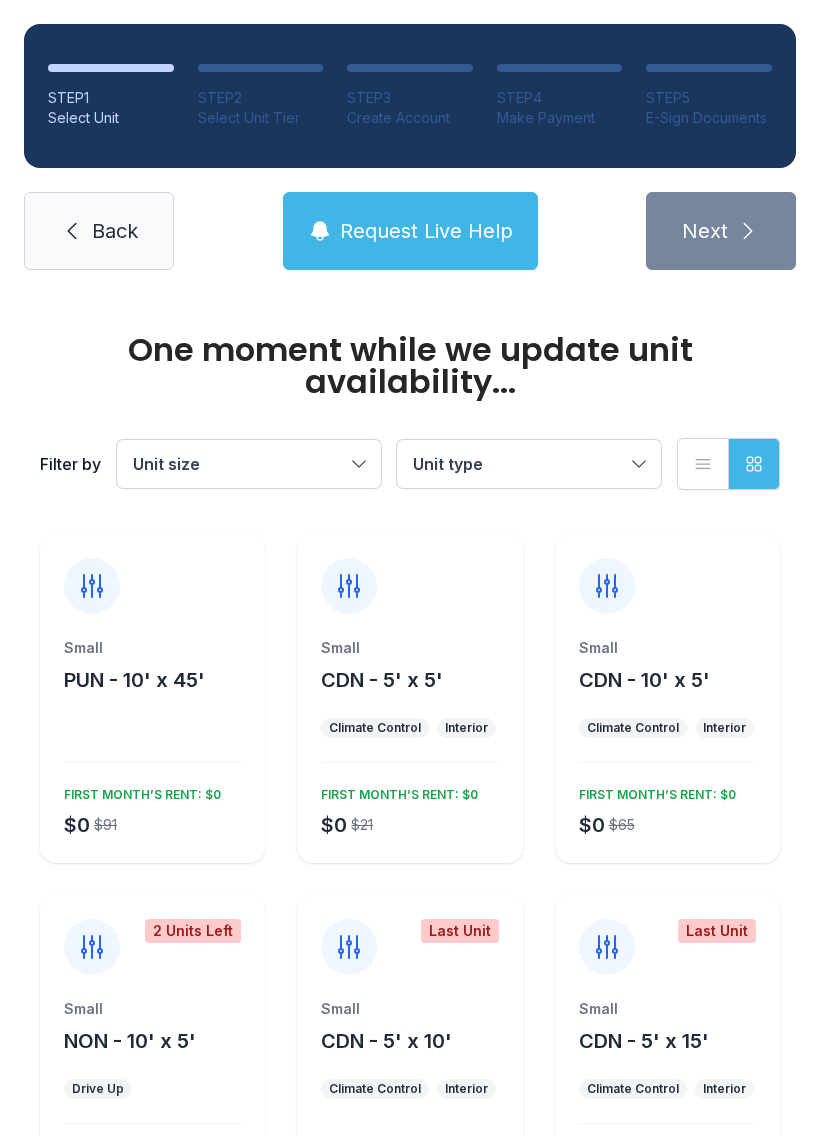 click on "Unit size" at bounding box center [239, 464] 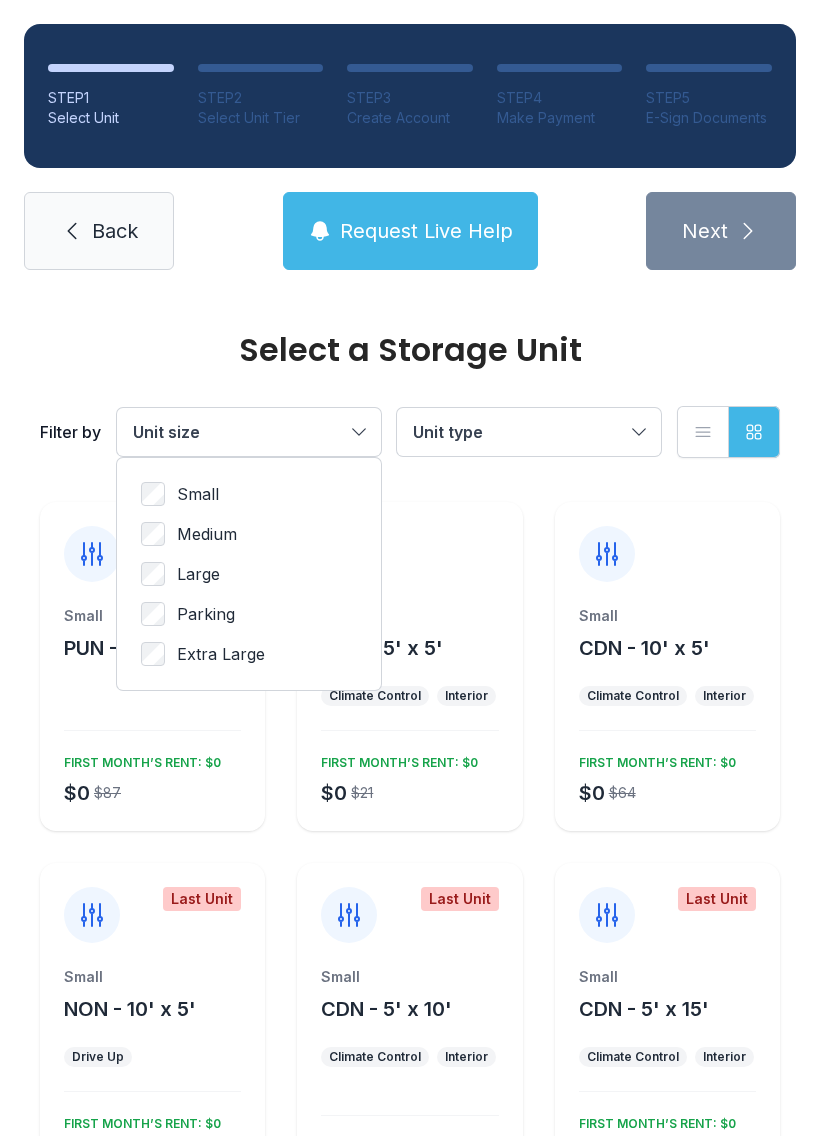 click on "Large" at bounding box center (249, 574) 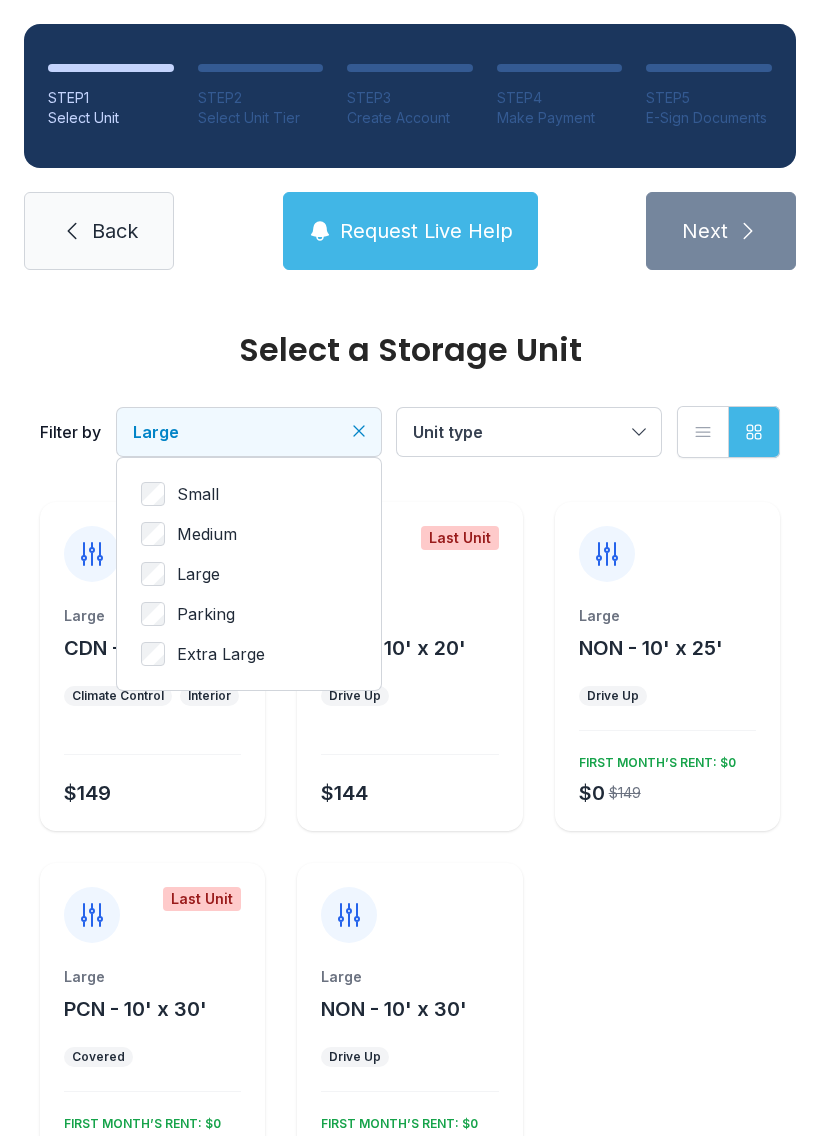 scroll, scrollTop: -27, scrollLeft: 0, axis: vertical 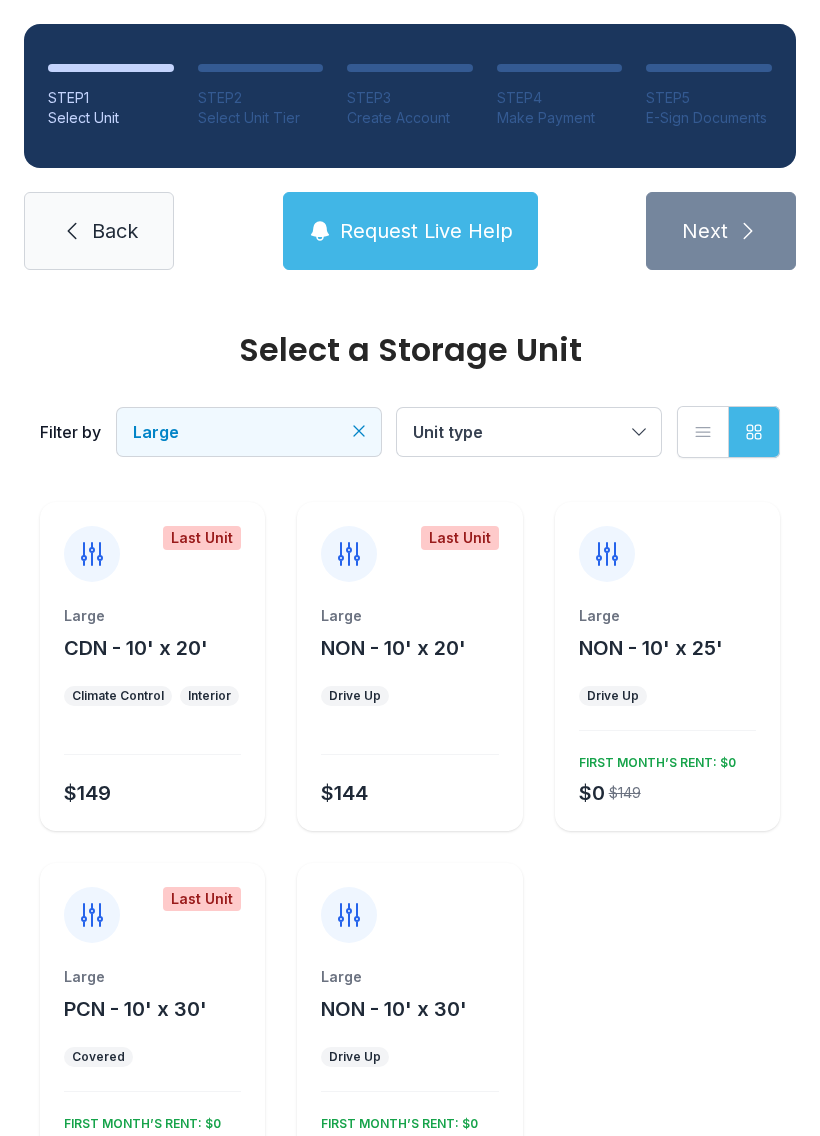 click on "Large" at bounding box center (249, 432) 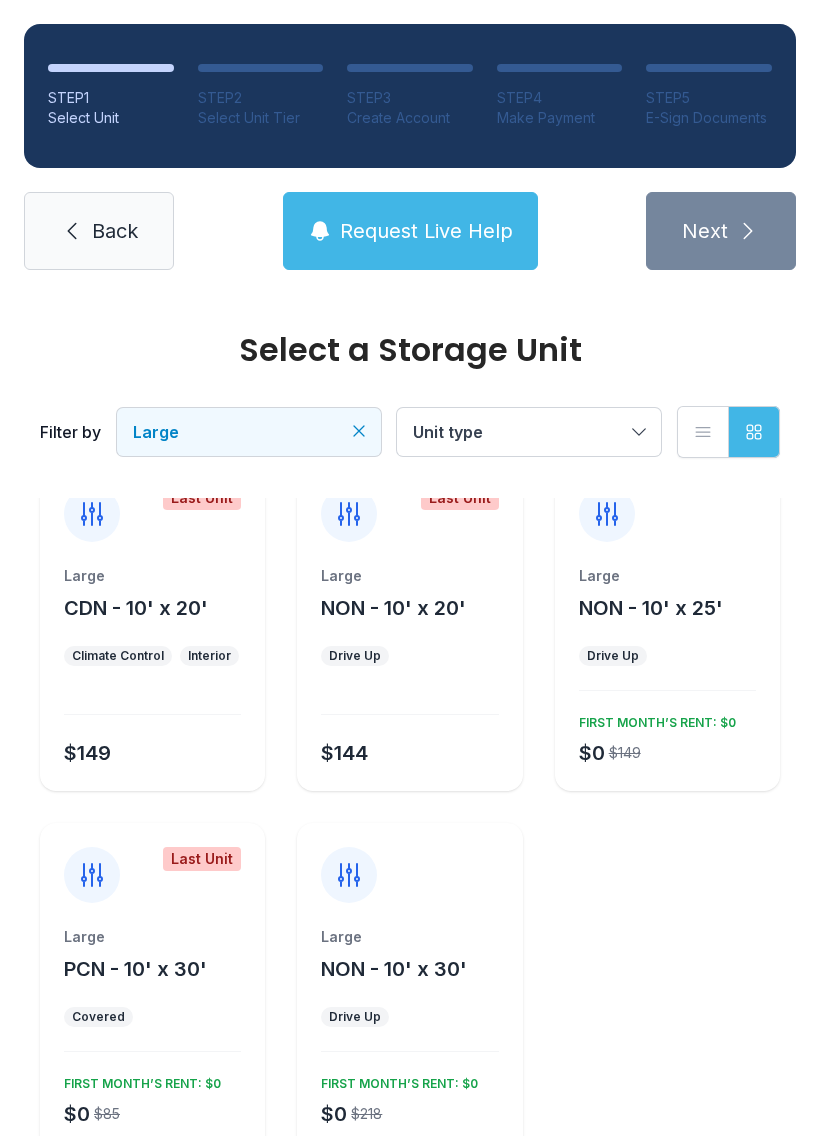 scroll, scrollTop: 34, scrollLeft: 0, axis: vertical 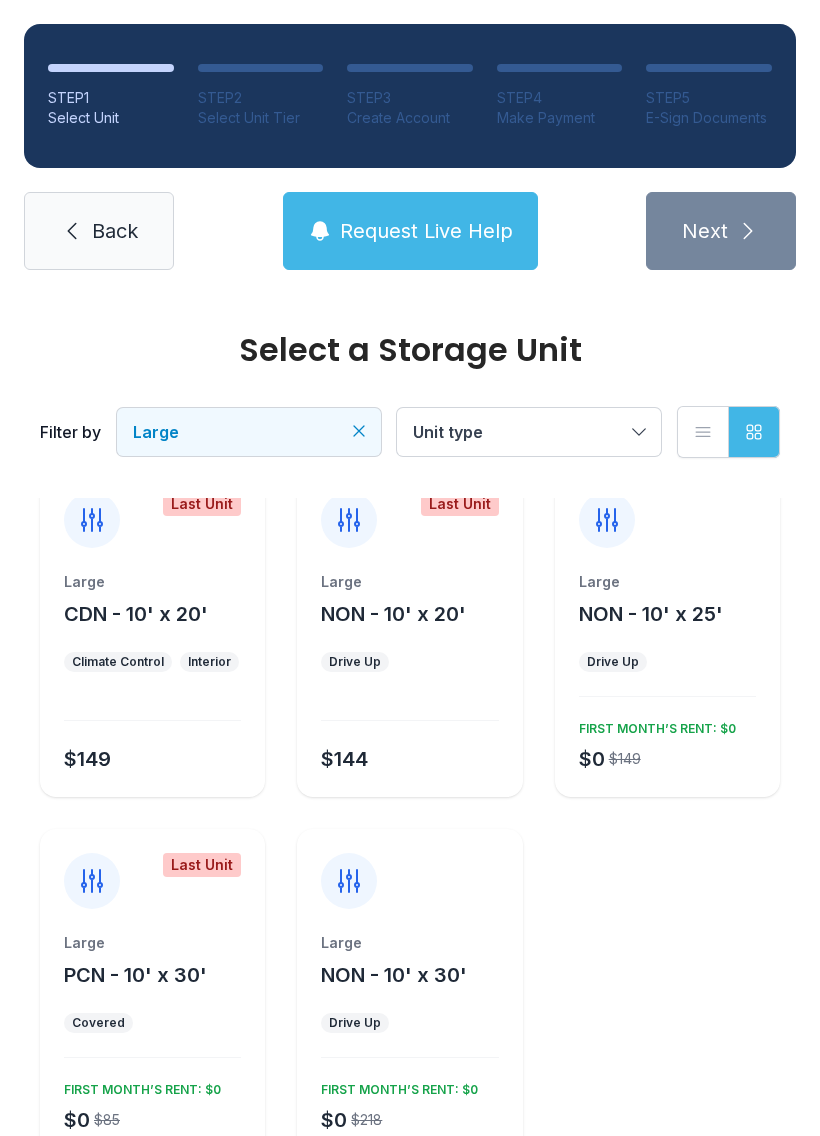 click on "Unit type" at bounding box center (448, 432) 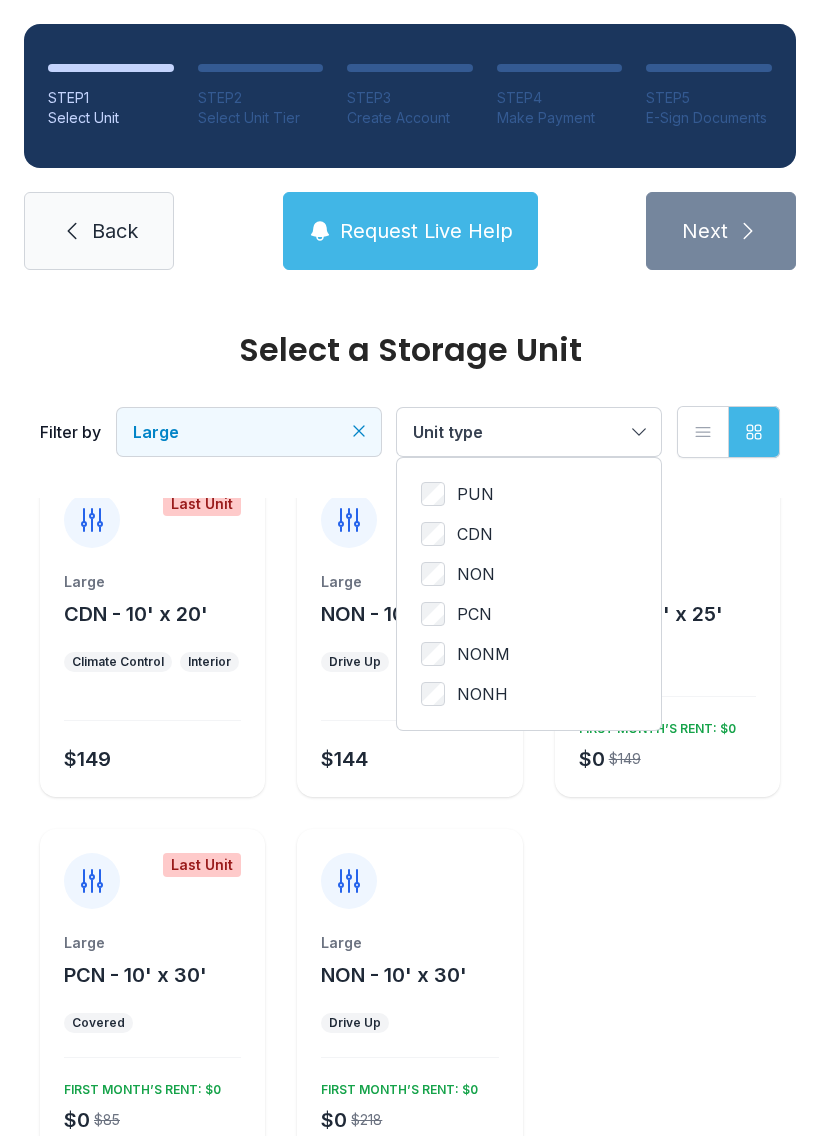click on "CDN" at bounding box center [529, 534] 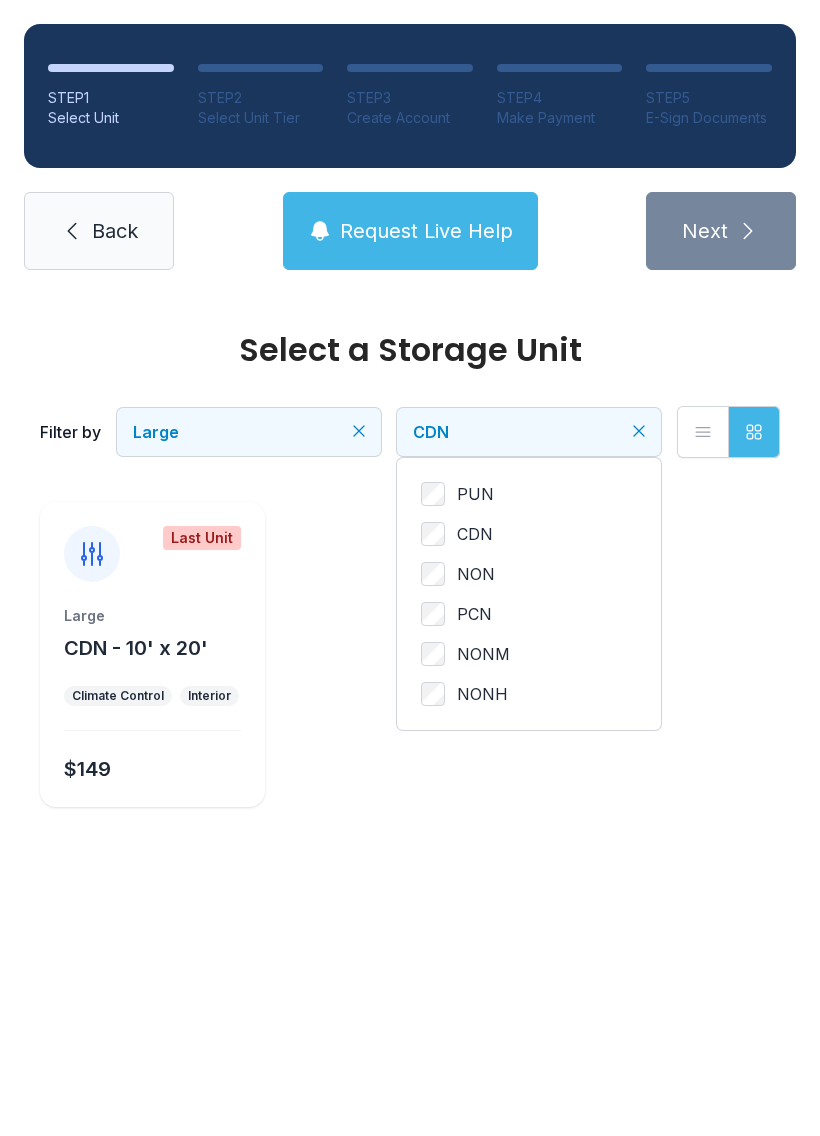 scroll, scrollTop: 0, scrollLeft: 0, axis: both 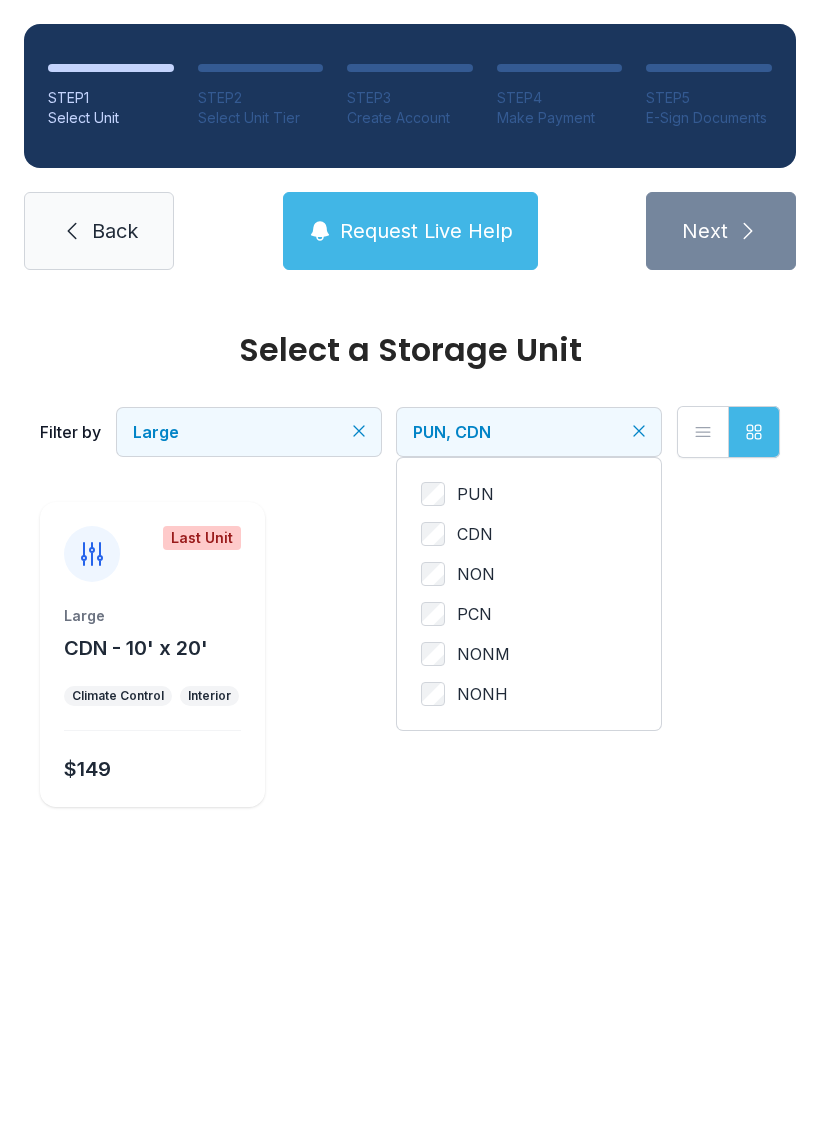 click on "NON" at bounding box center [476, 574] 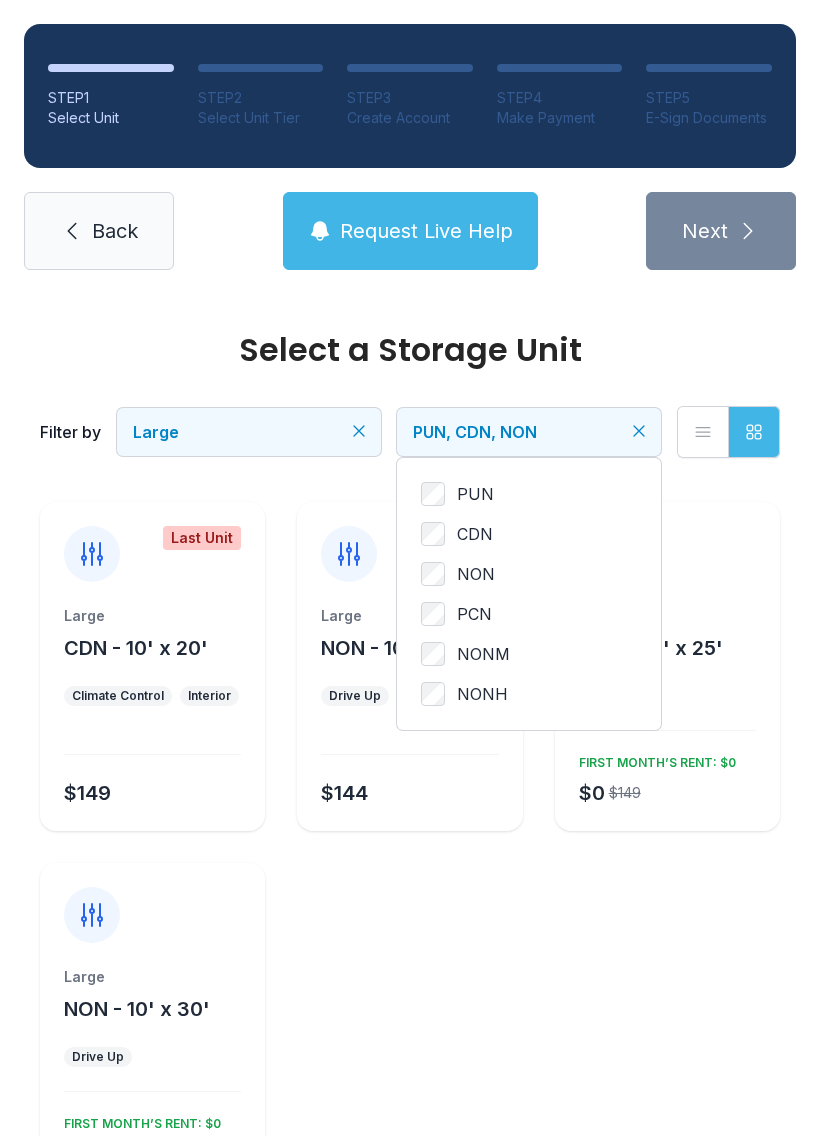 click on "PUN CDN NON PCN NONM NONH" at bounding box center [529, 594] 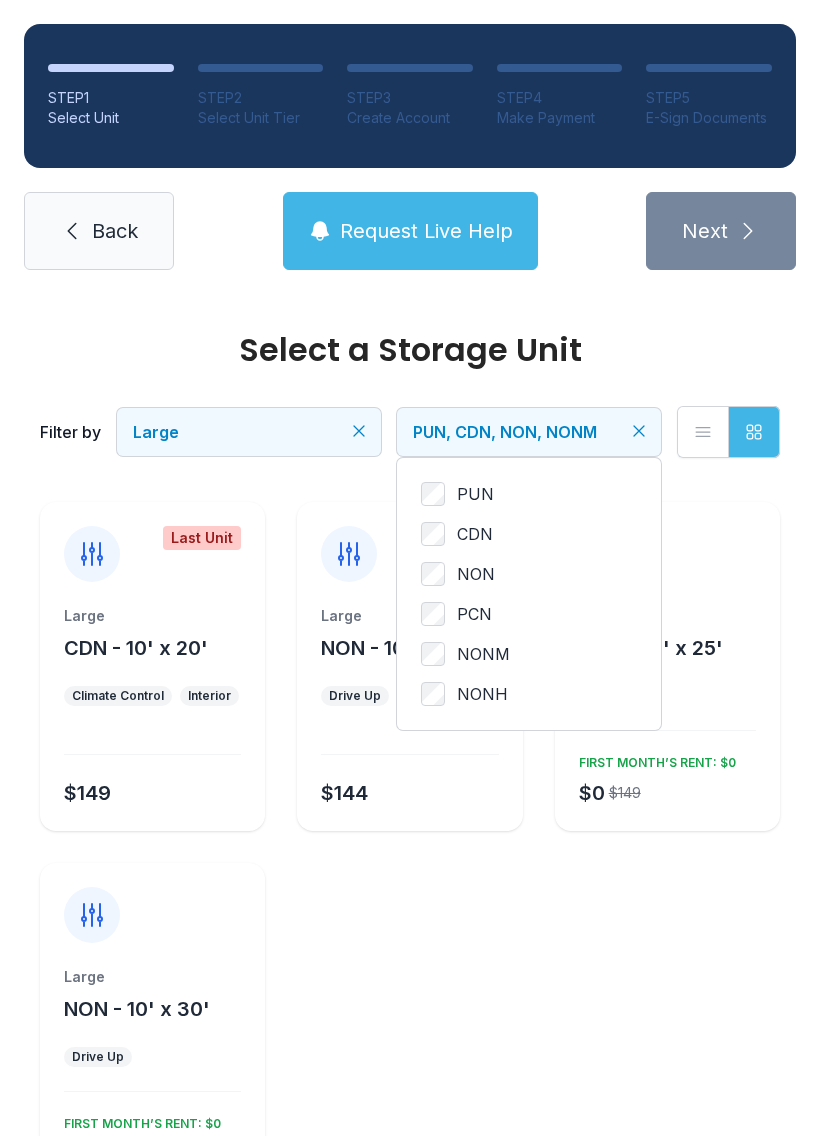 click on "NONM" at bounding box center (529, 654) 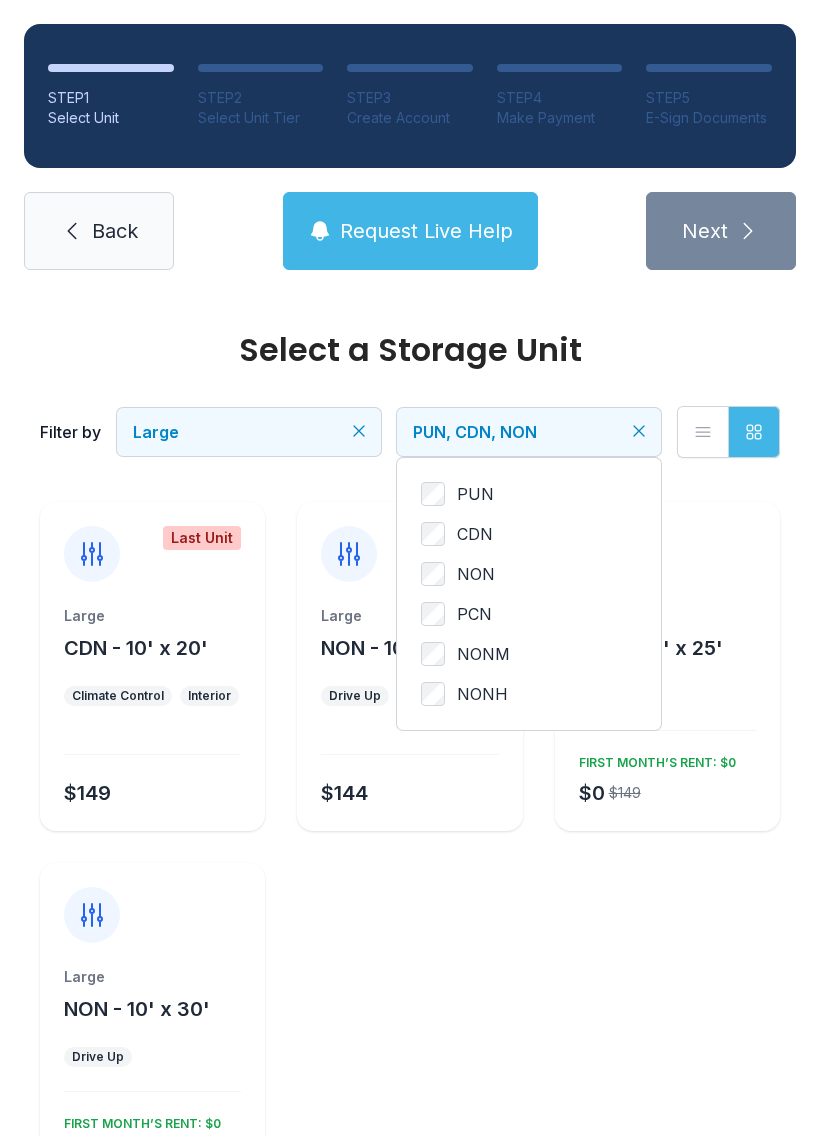 click on "PCN" at bounding box center (529, 614) 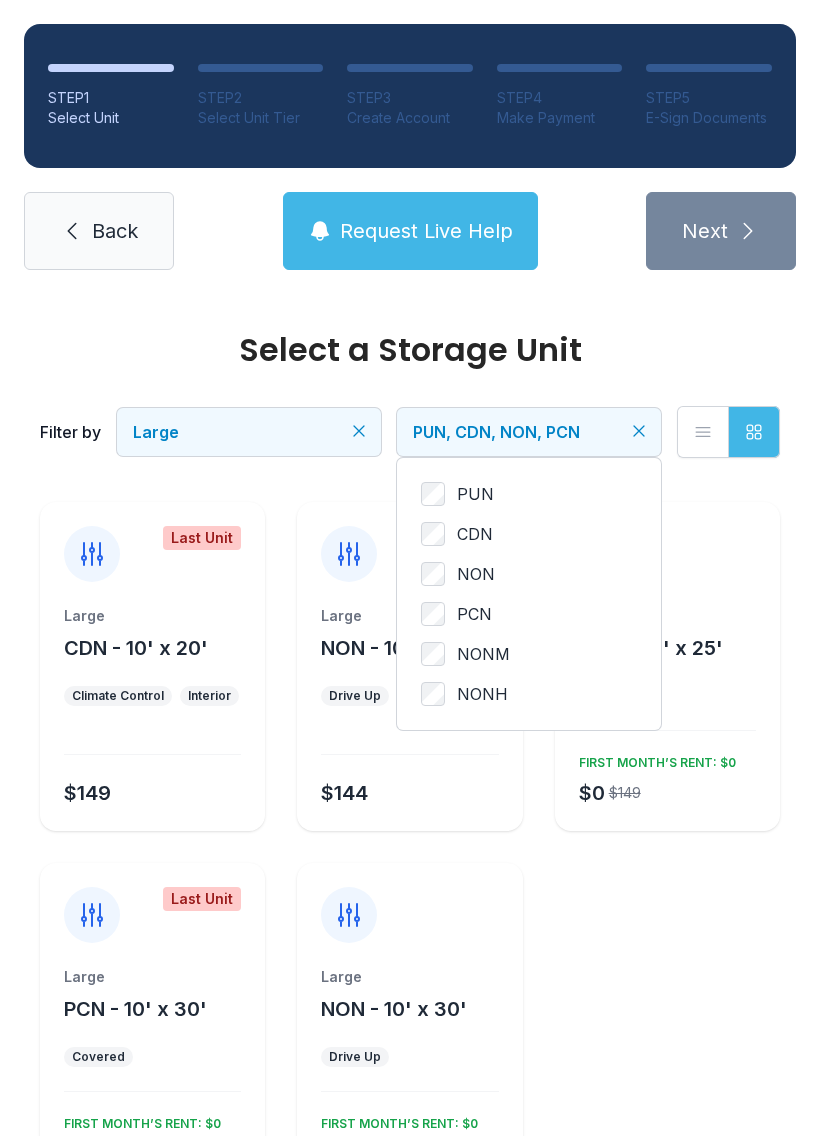 click on "NON" at bounding box center [529, 574] 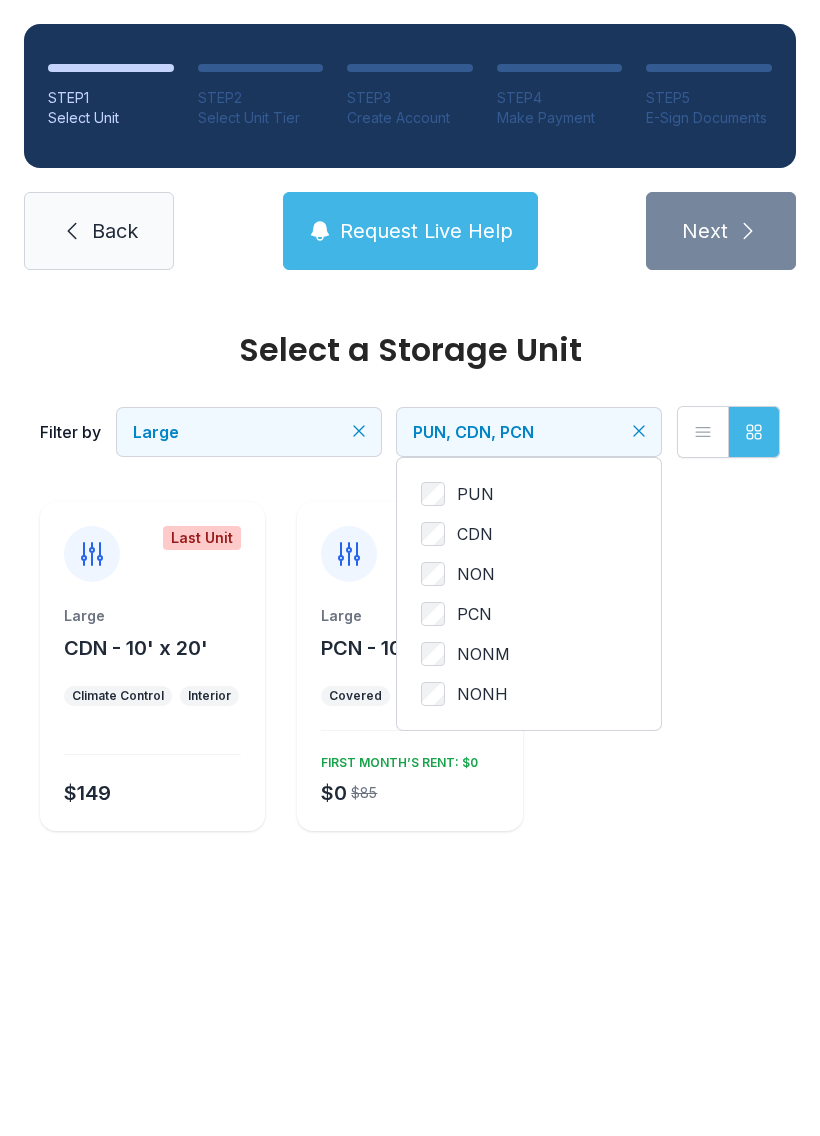 click on "PUN CDN NON PCN NONM NONH" at bounding box center [529, 594] 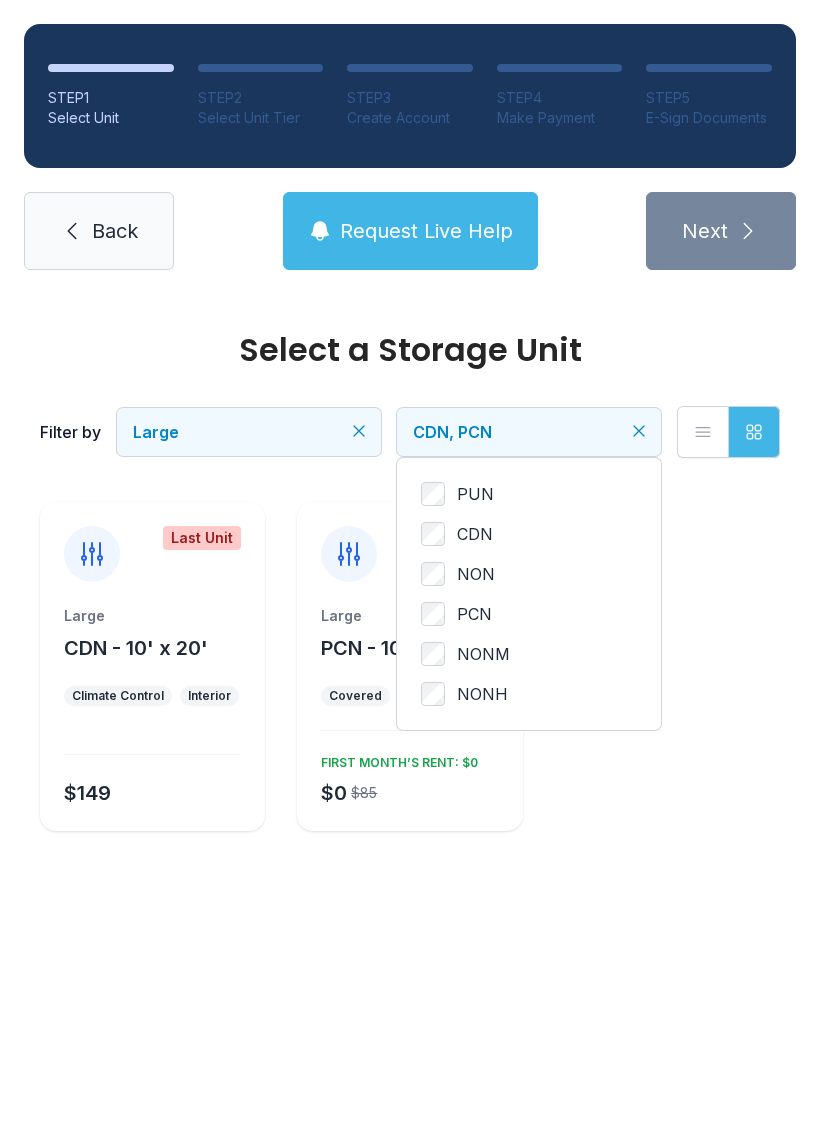 click on "CDN, PCN" at bounding box center [529, 432] 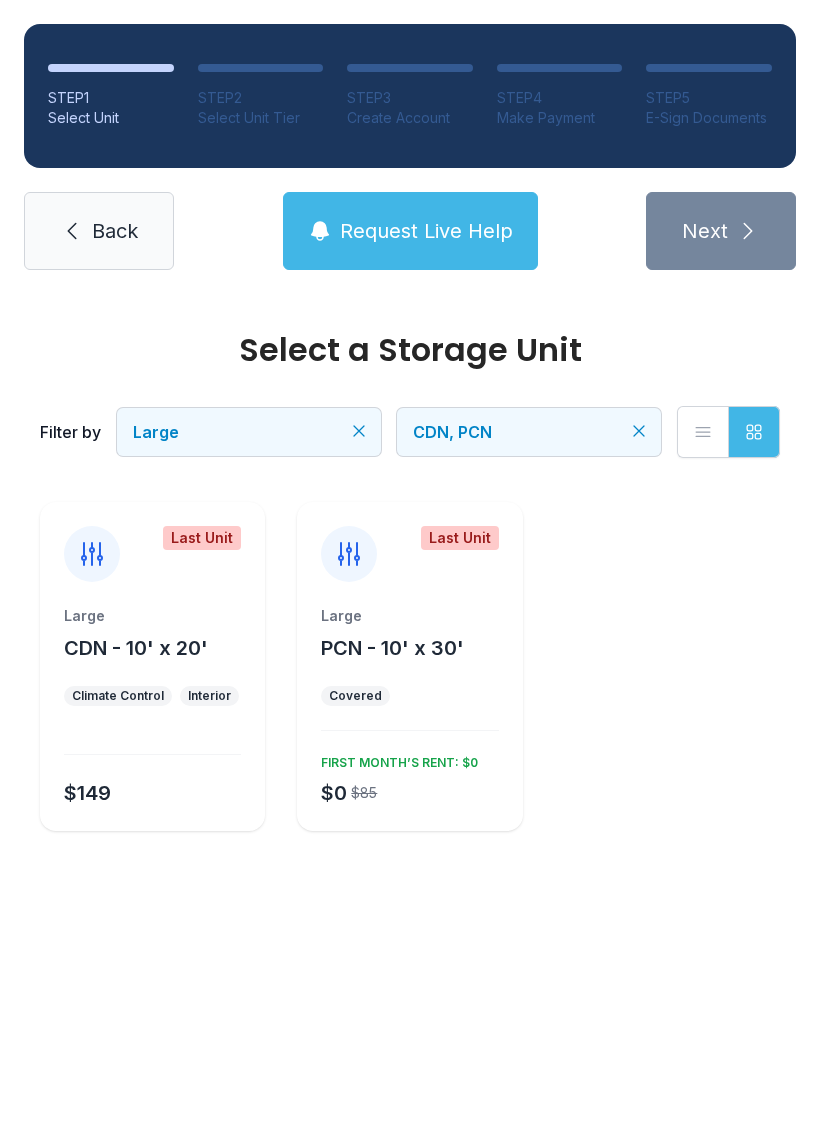 click on "CDN, PCN" at bounding box center (529, 432) 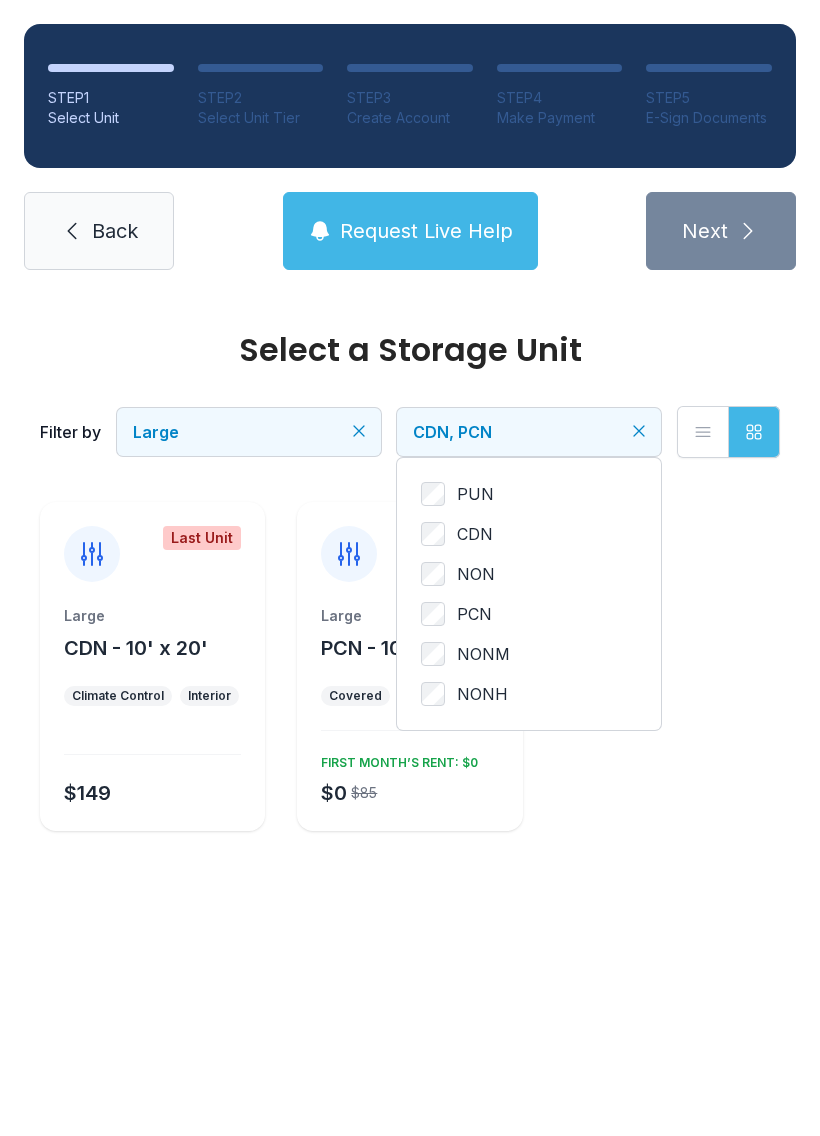 click on "CDN, PCN" at bounding box center [529, 432] 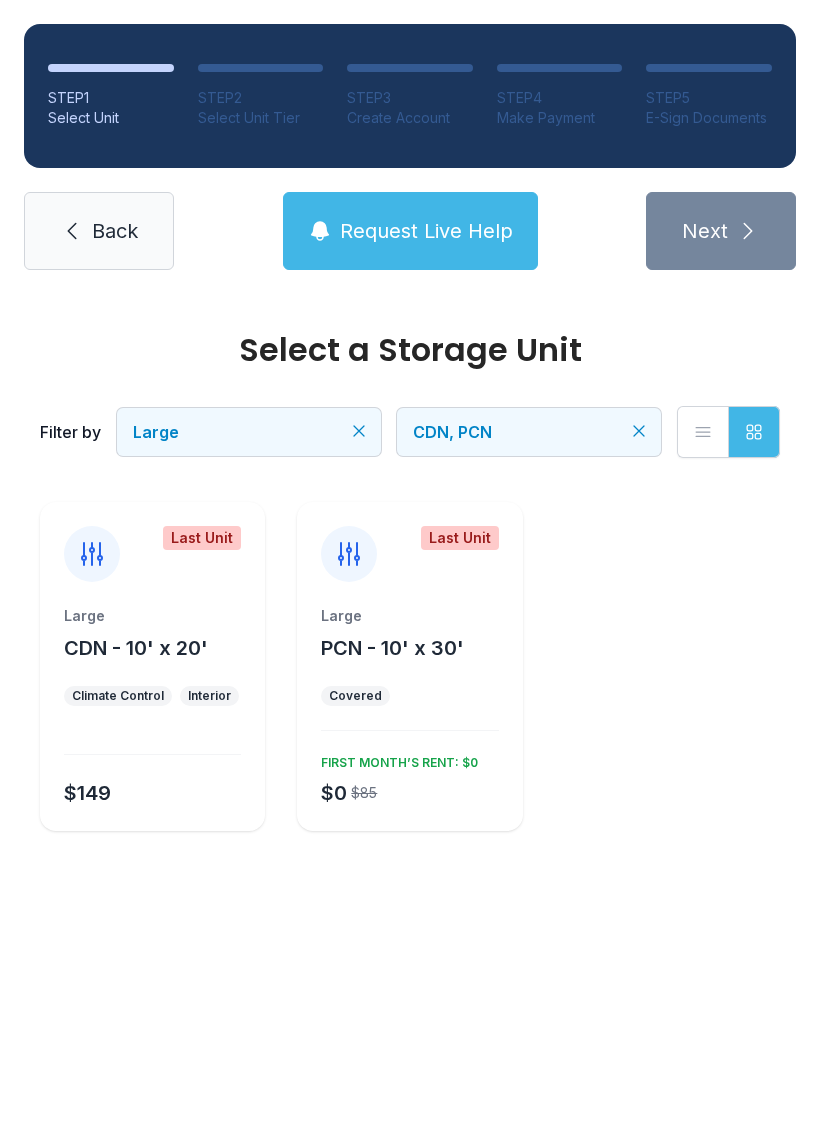 click on "CDN, PCN" at bounding box center [529, 432] 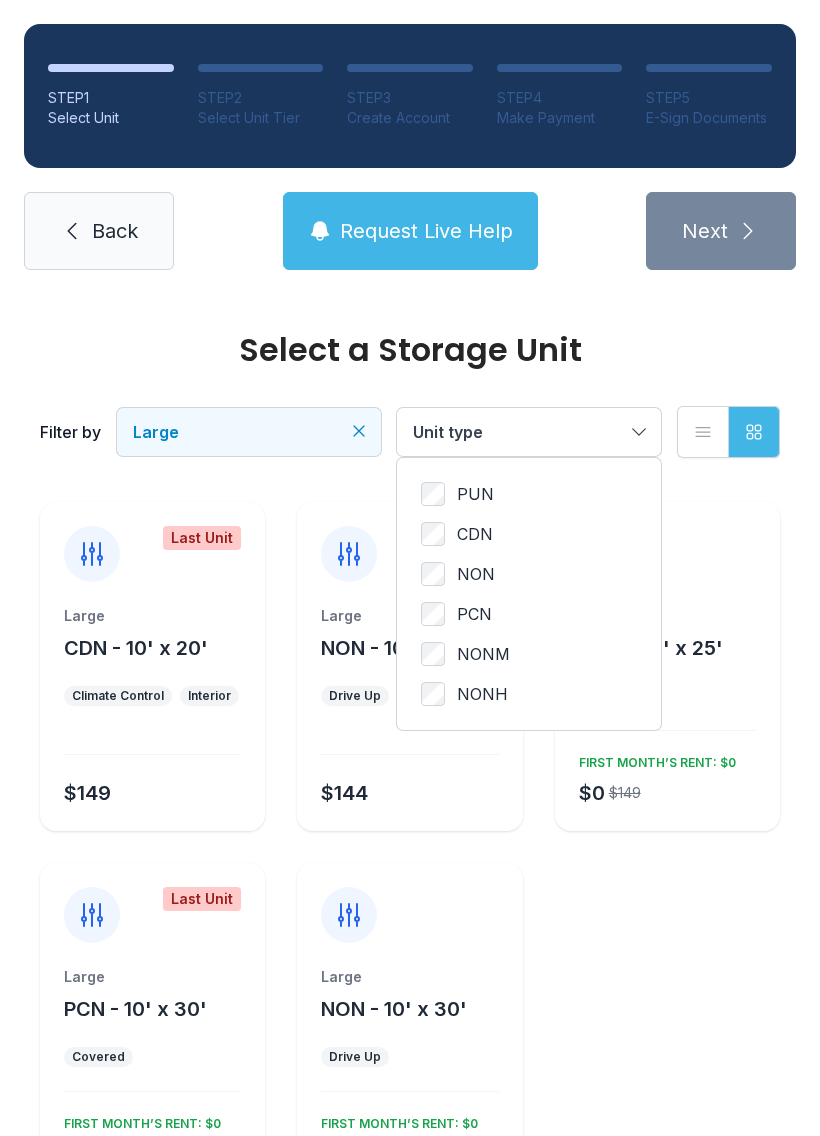 click on "NON" at bounding box center [529, 574] 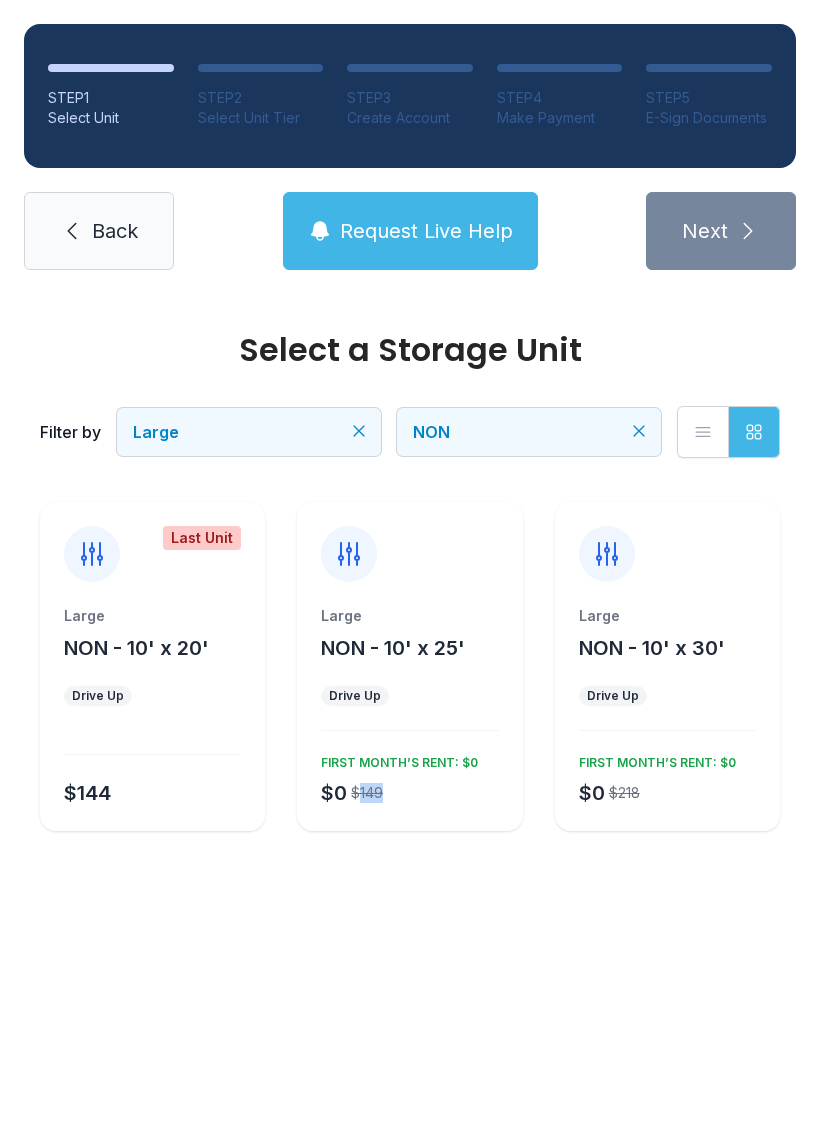 click on "Select a Storage Unit Filter by Large NON List view Grid view Last Unit Large NON - 10' x 20' Drive Up $144 Large NON - 10' x 25' Drive Up $0 $149 FIRST MONTH’S RENT: $0 Large NON - 10' x 30' Drive Up $0 $218 FIRST MONTH’S RENT: $0" at bounding box center (410, 715) 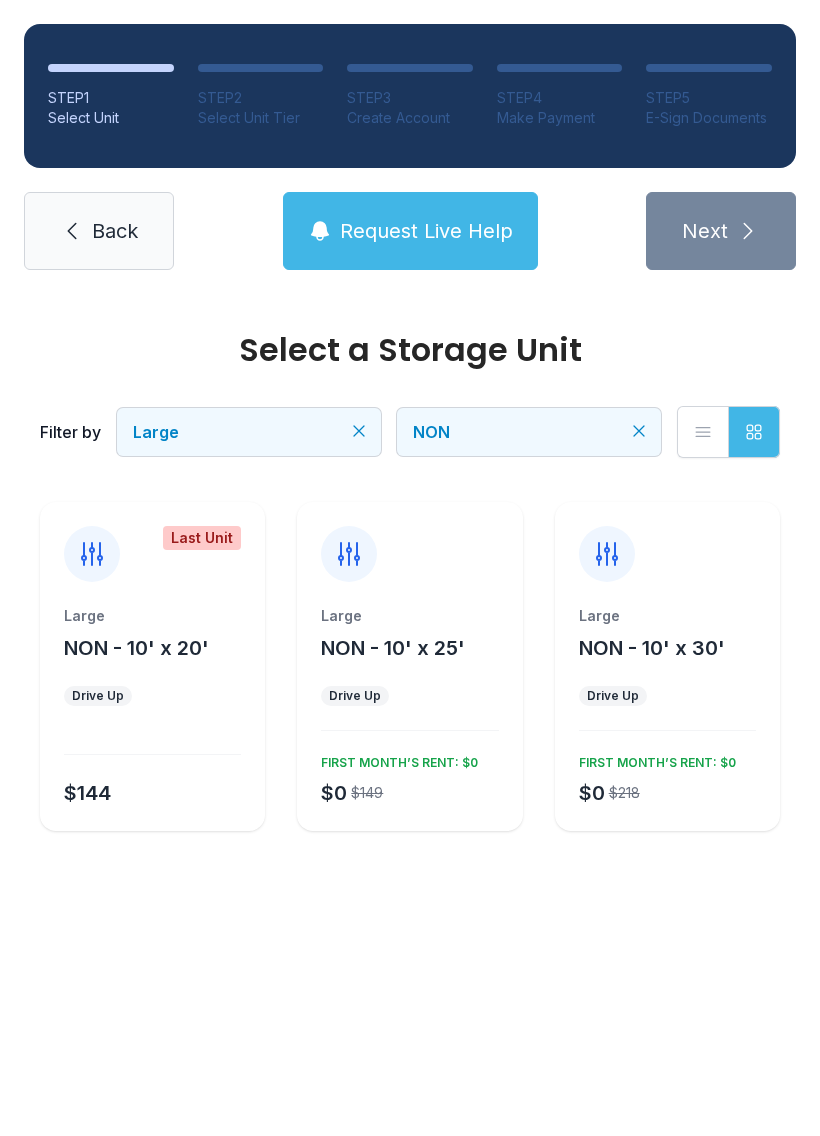 click 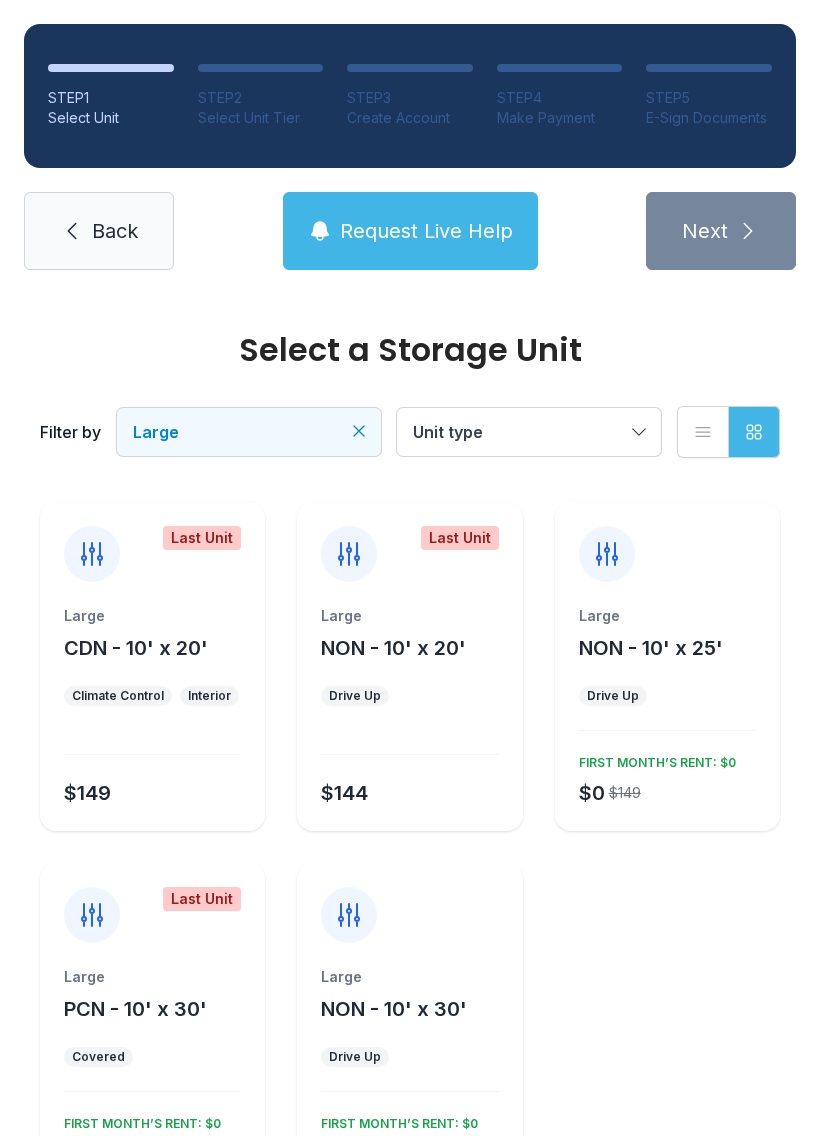 click on "Unit type" at bounding box center [529, 432] 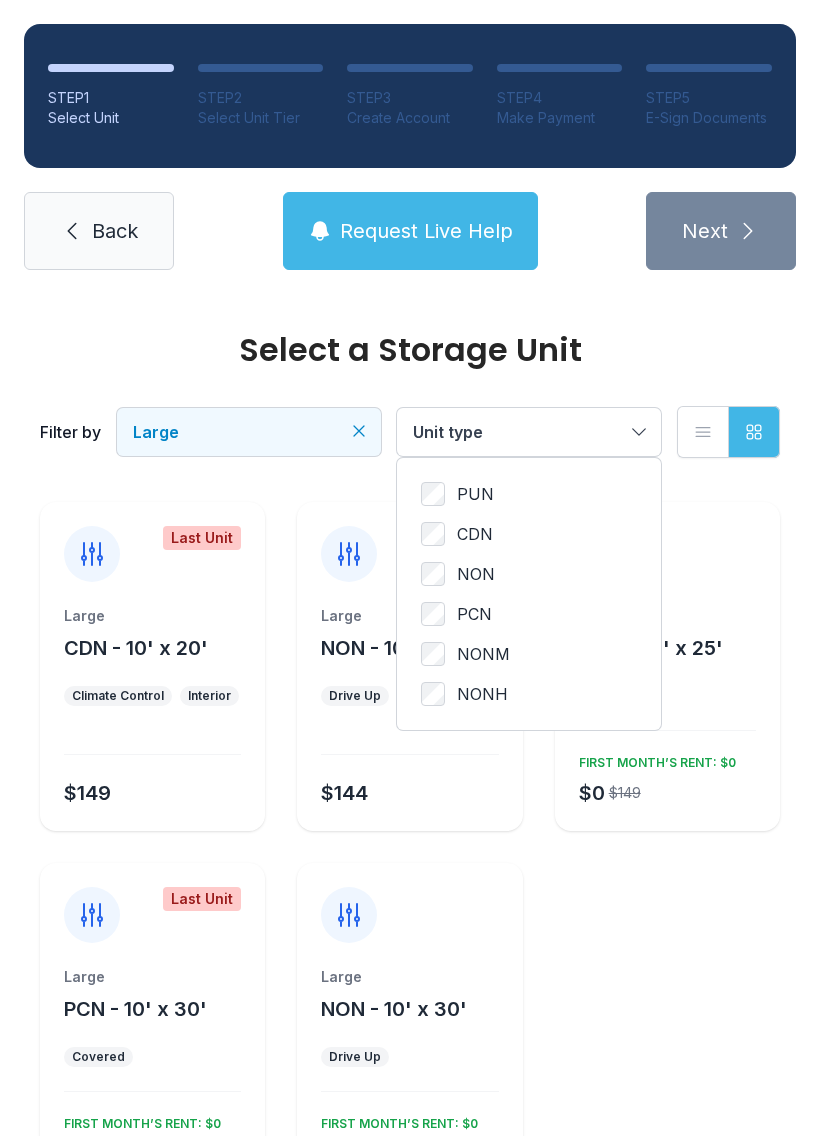 click on "CDN" at bounding box center (529, 534) 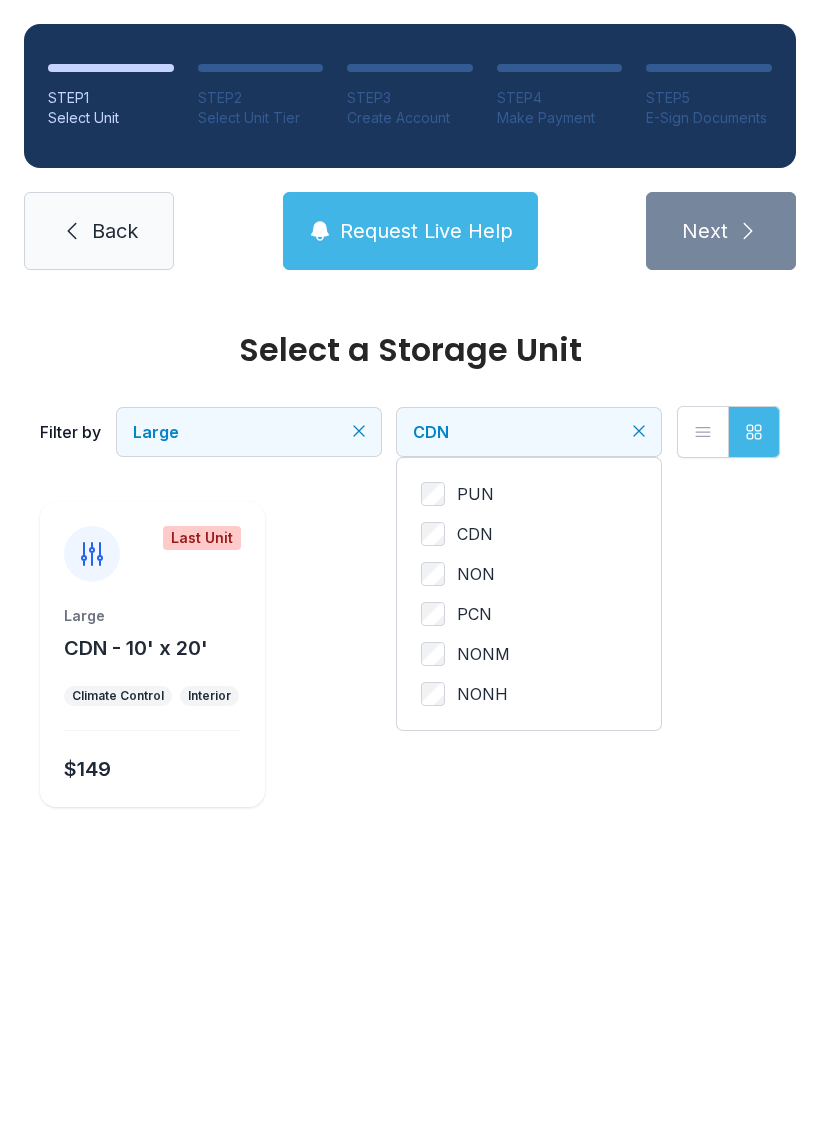 click 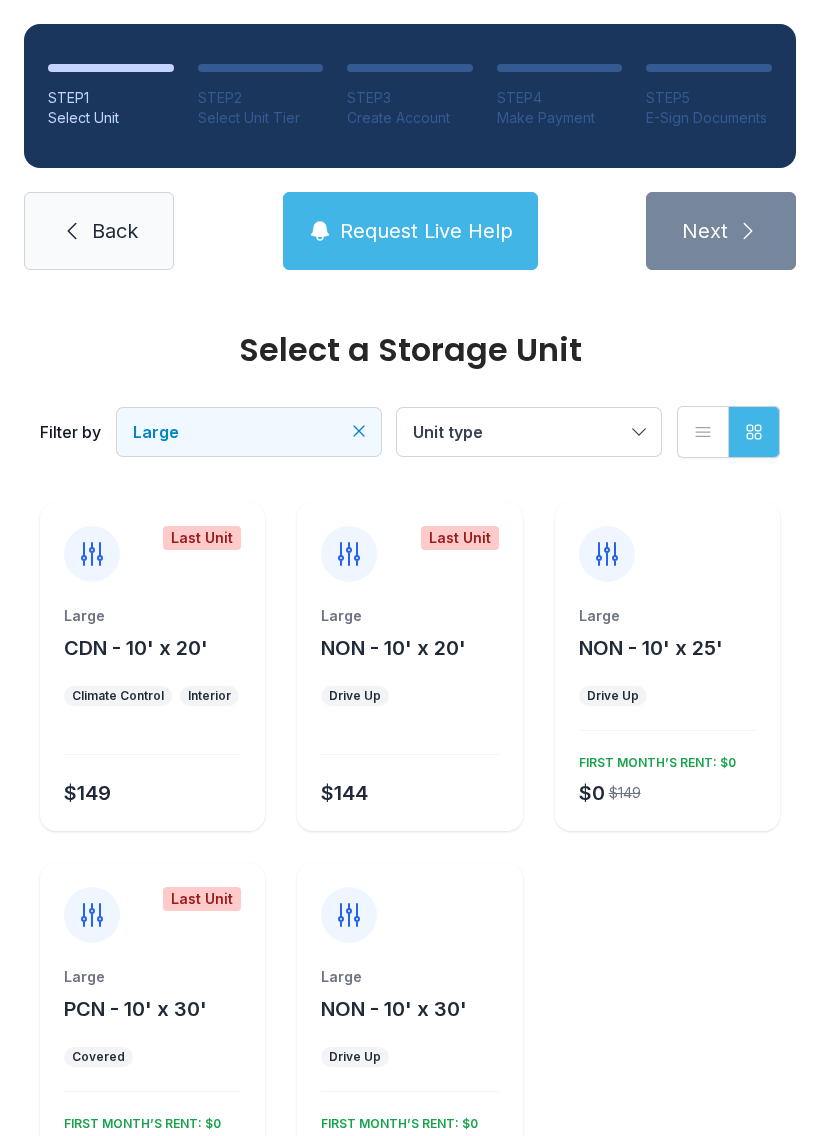 click on "$0 $149 FIRST MONTH’S RENT: $0" at bounding box center [663, 777] 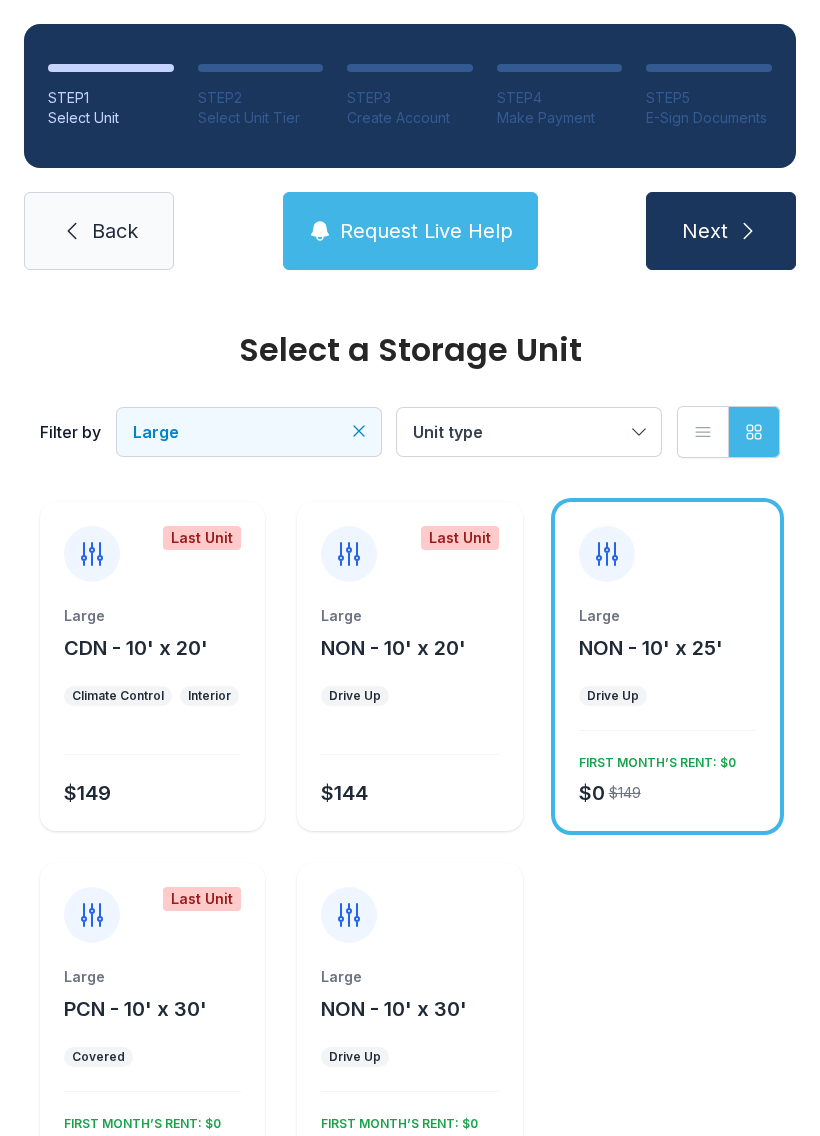 click on "$0 $149 FIRST MONTH’S RENT: $0" at bounding box center [663, 777] 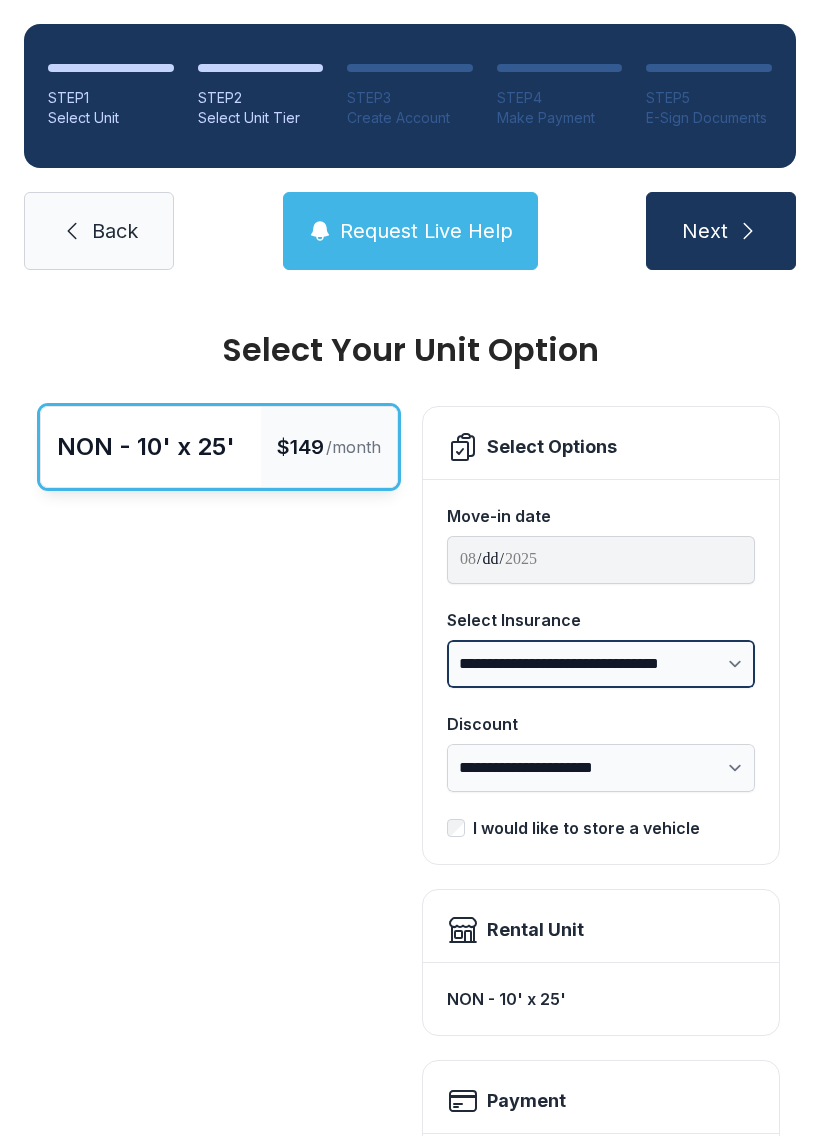 click on "**********" at bounding box center (601, 664) 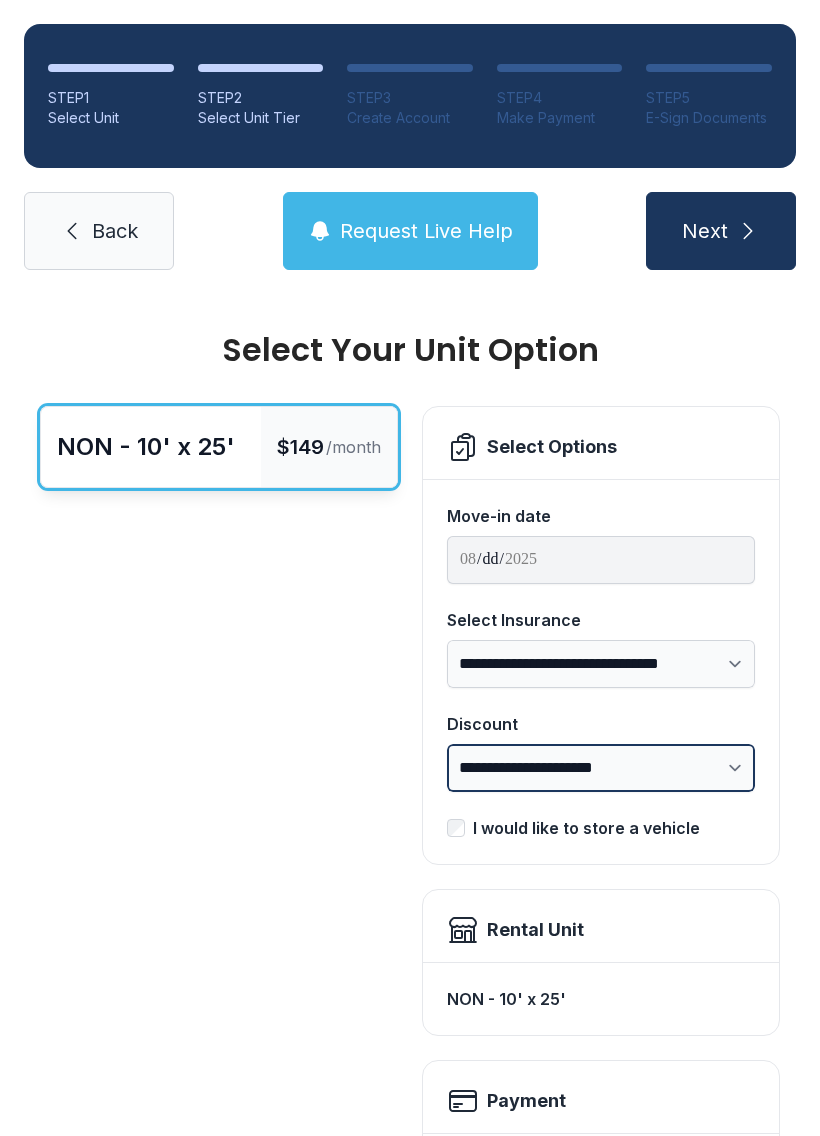 click on "**********" at bounding box center [601, 768] 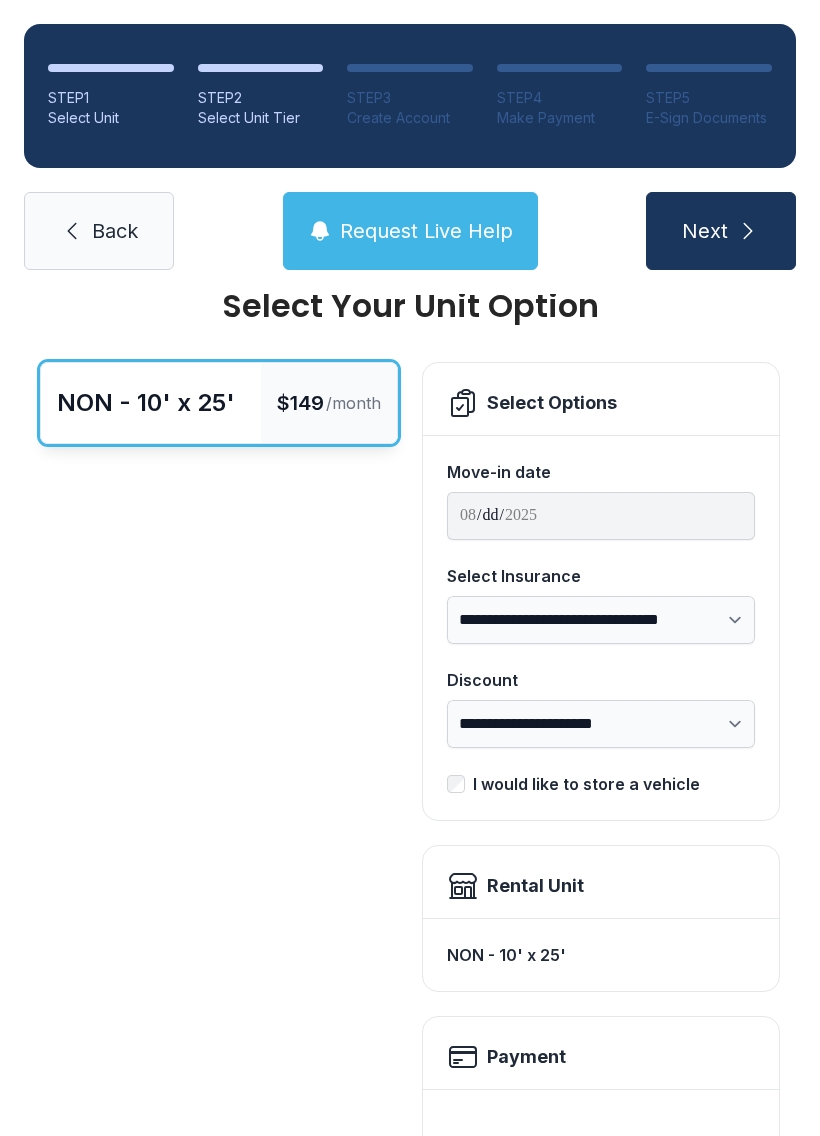 scroll, scrollTop: 48, scrollLeft: 0, axis: vertical 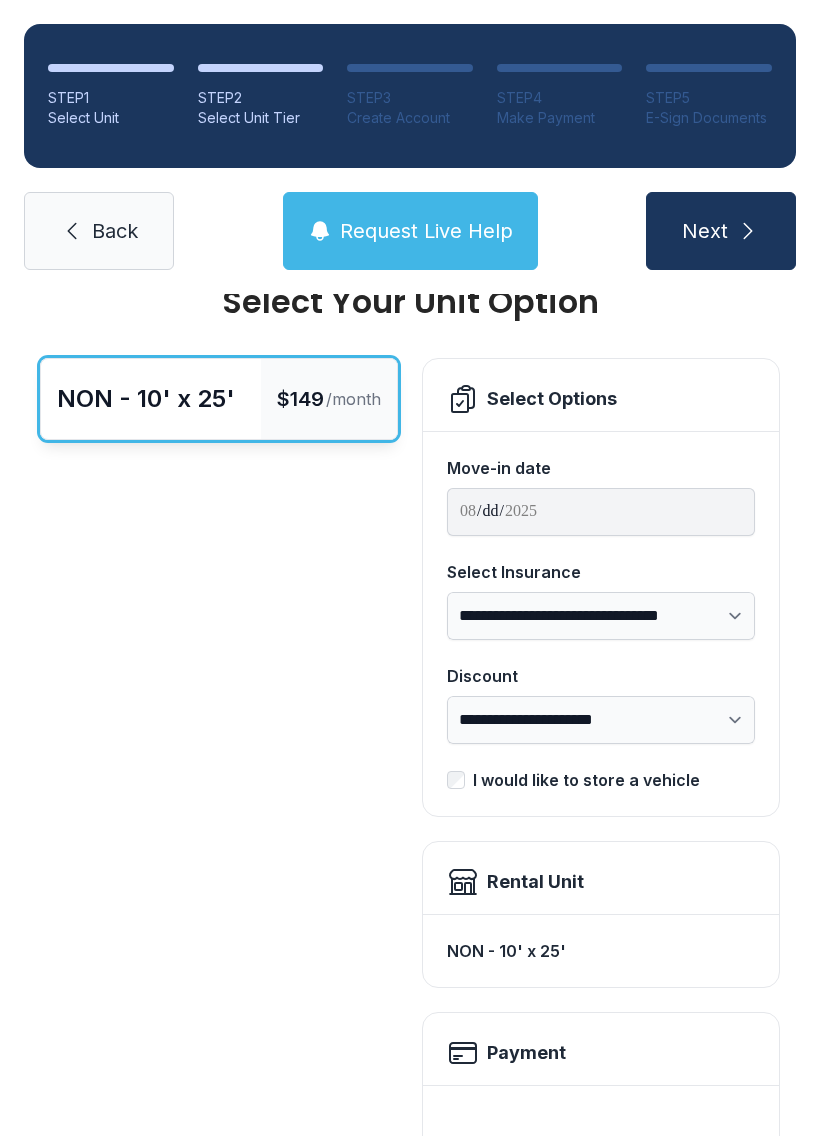 click on "I would like to store a vehicle" at bounding box center (586, 780) 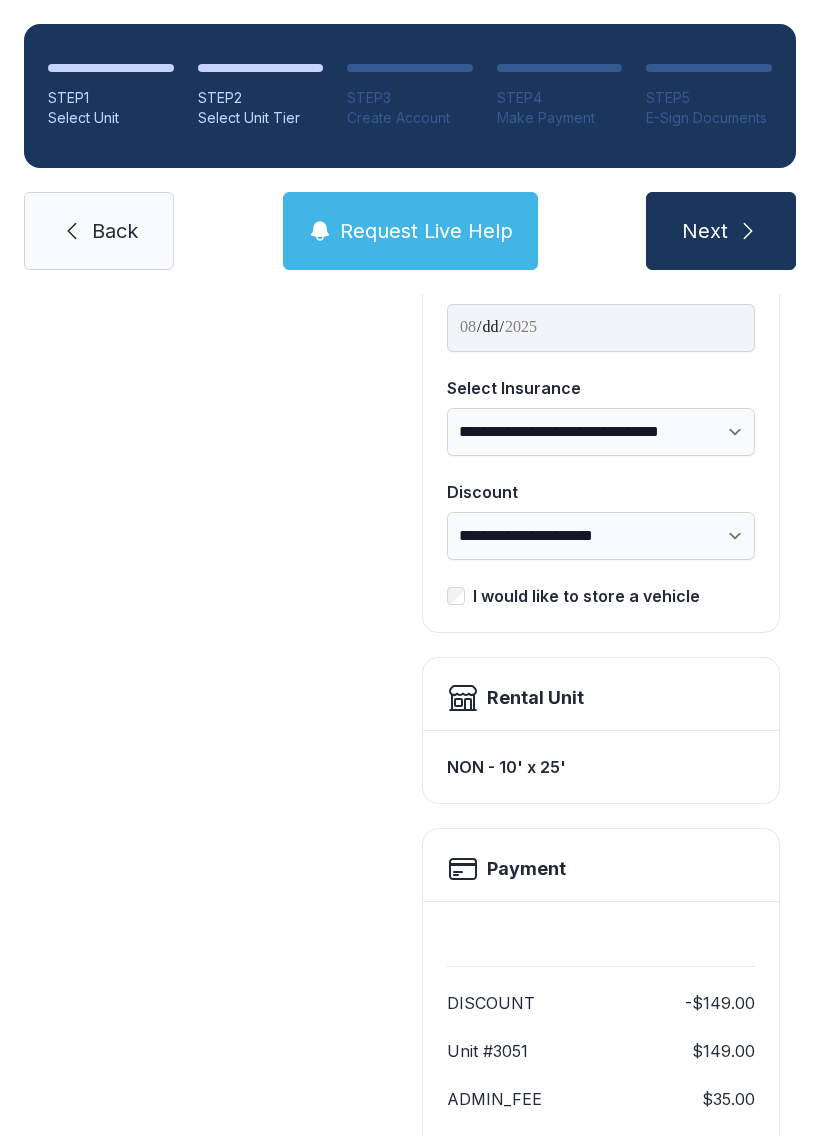 scroll, scrollTop: 141, scrollLeft: 0, axis: vertical 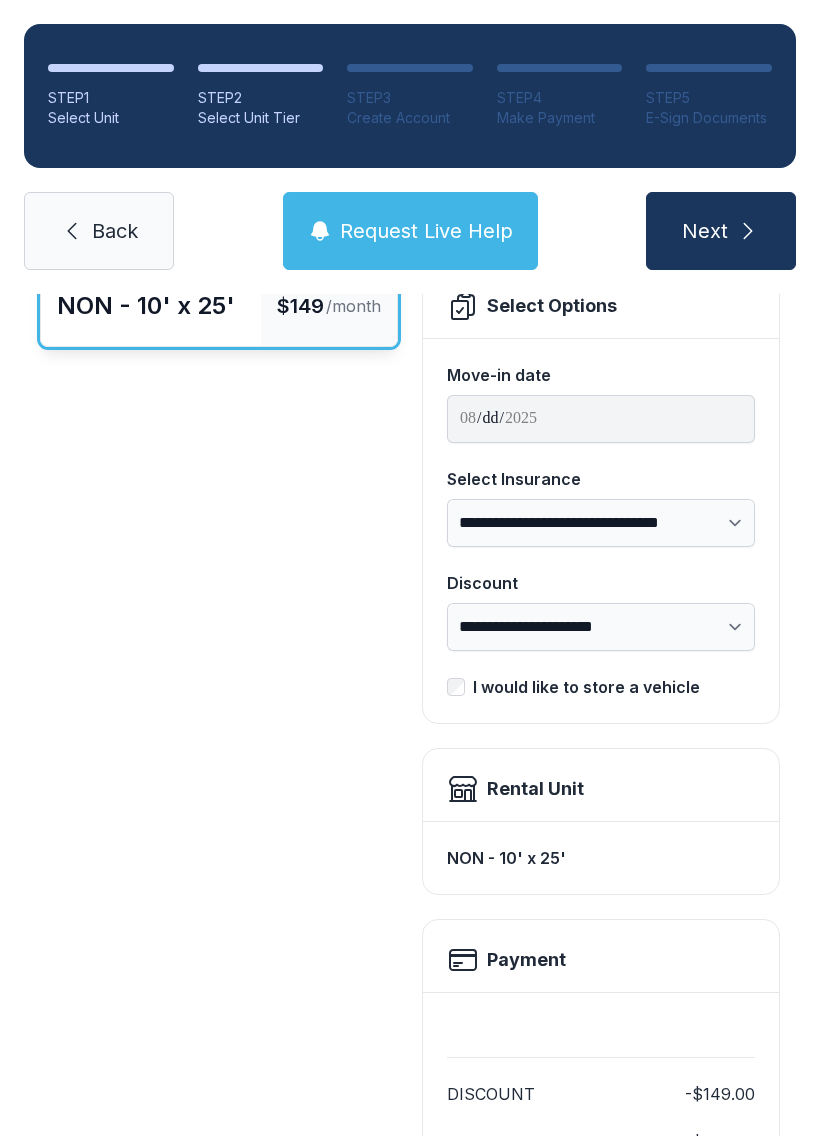 click on "I would like to store a vehicle" at bounding box center (586, 687) 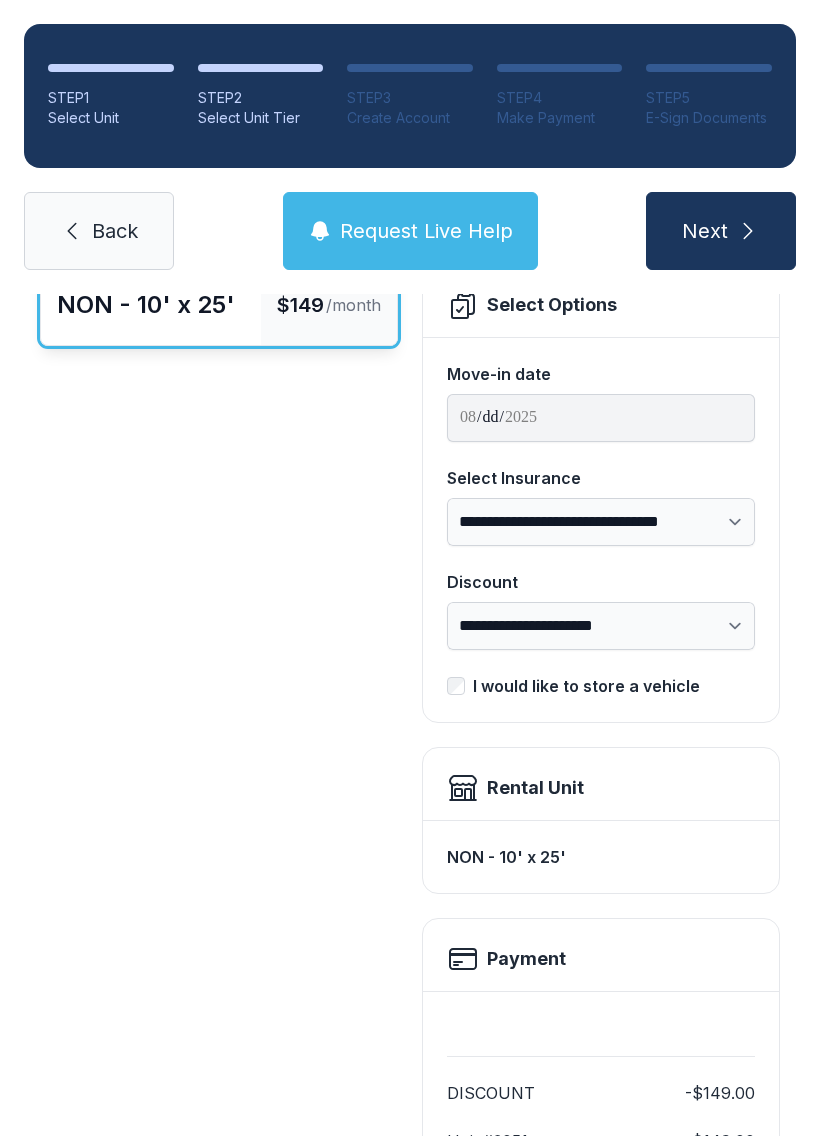 scroll, scrollTop: 99, scrollLeft: 0, axis: vertical 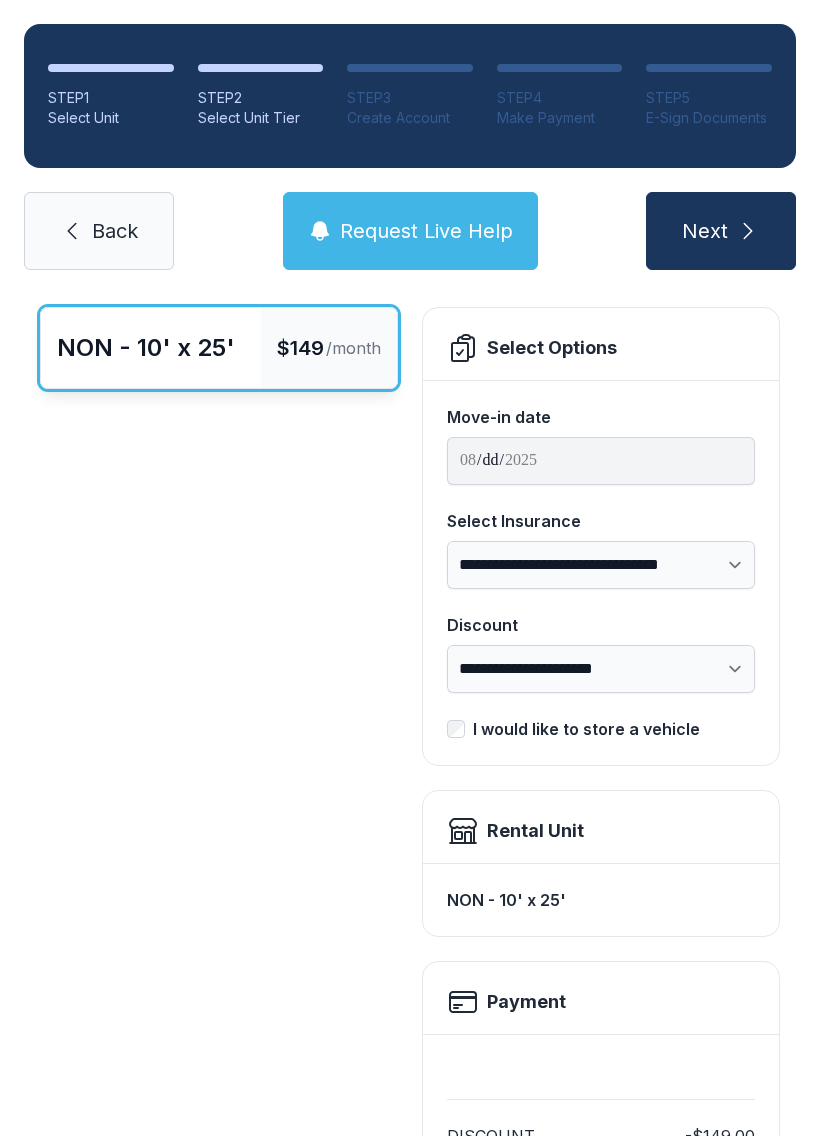 click on "Back" at bounding box center [115, 231] 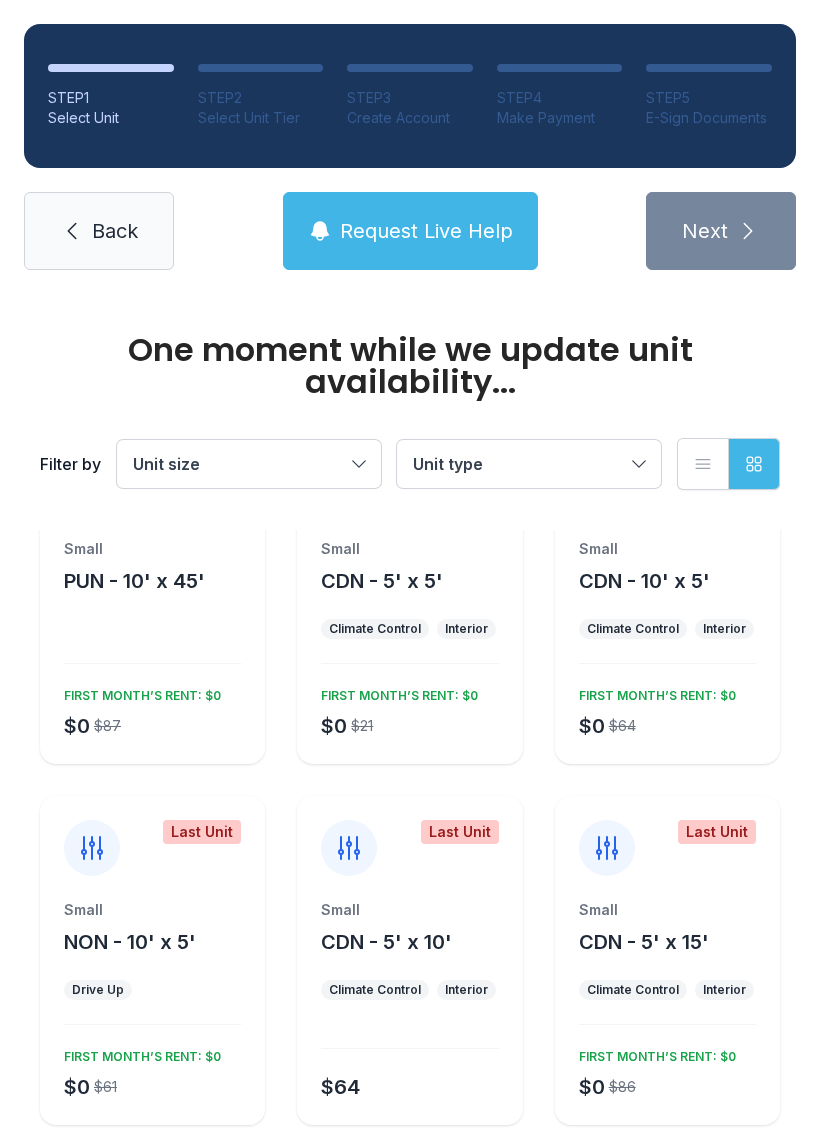 scroll, scrollTop: 0, scrollLeft: 0, axis: both 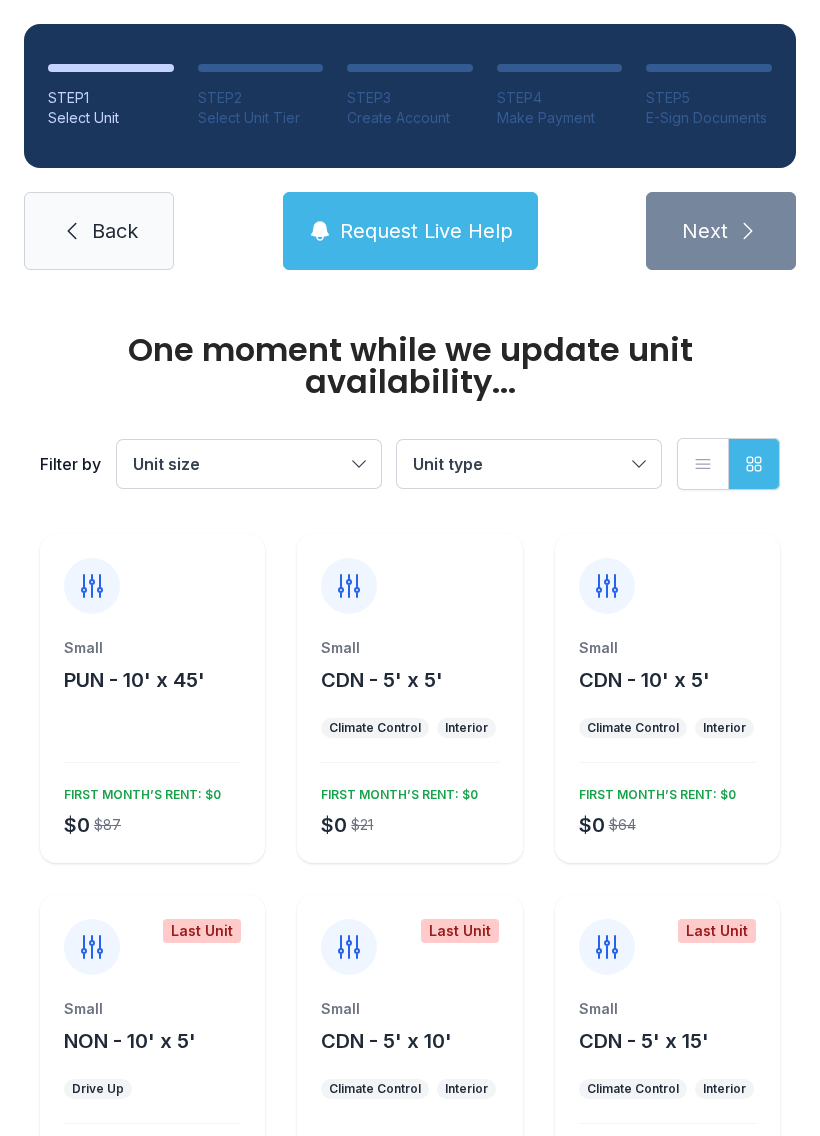 click on "Back" at bounding box center (99, 231) 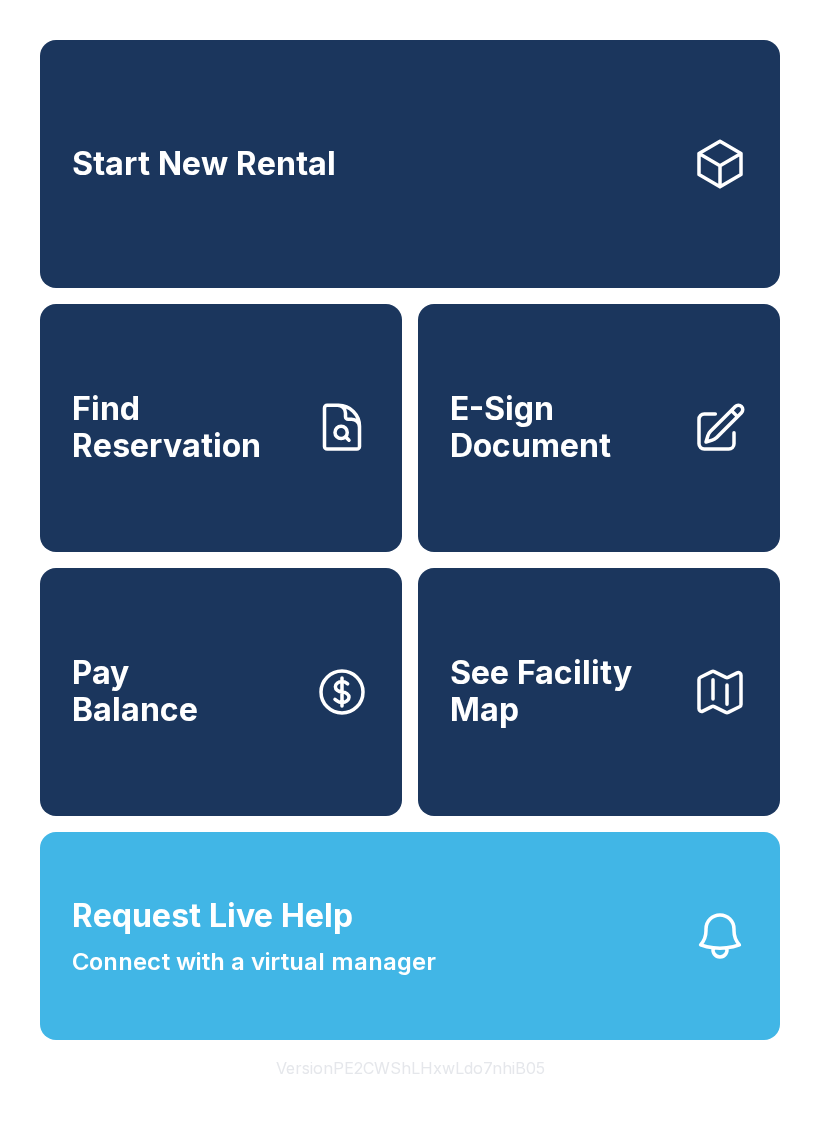 click on "Start New Rental" at bounding box center (410, 164) 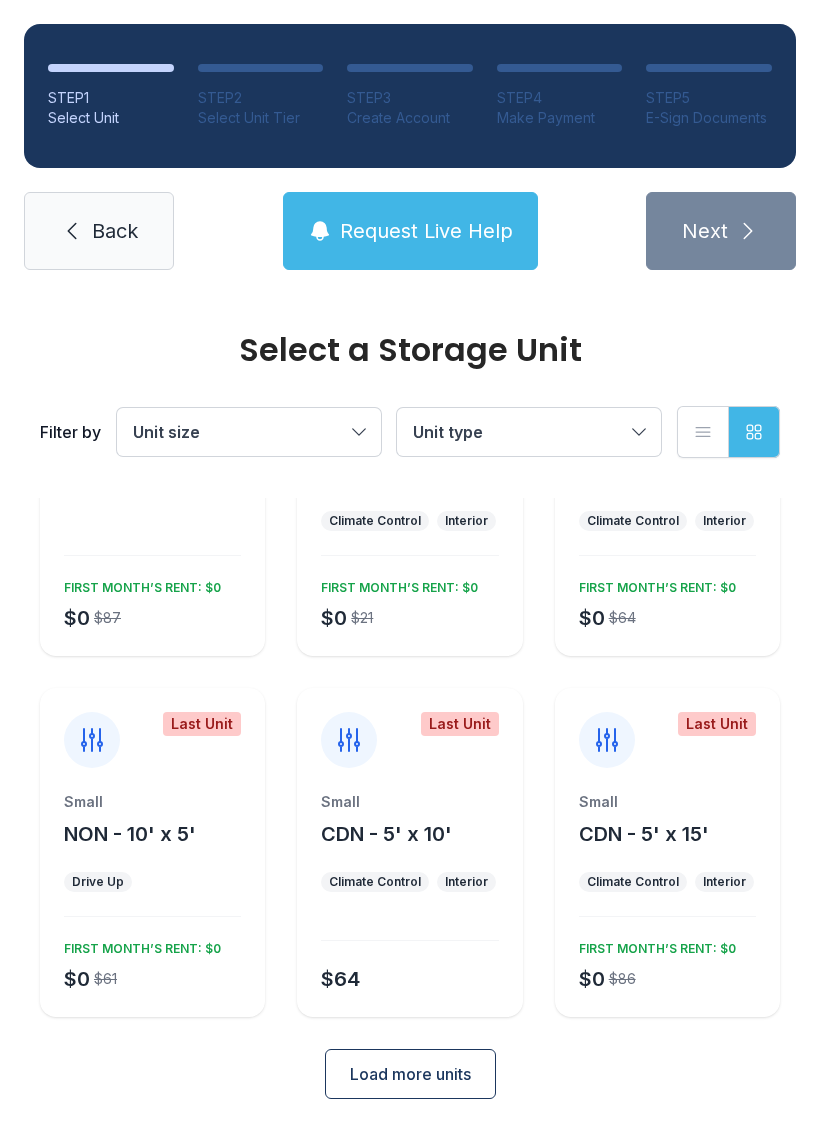 scroll, scrollTop: 174, scrollLeft: 0, axis: vertical 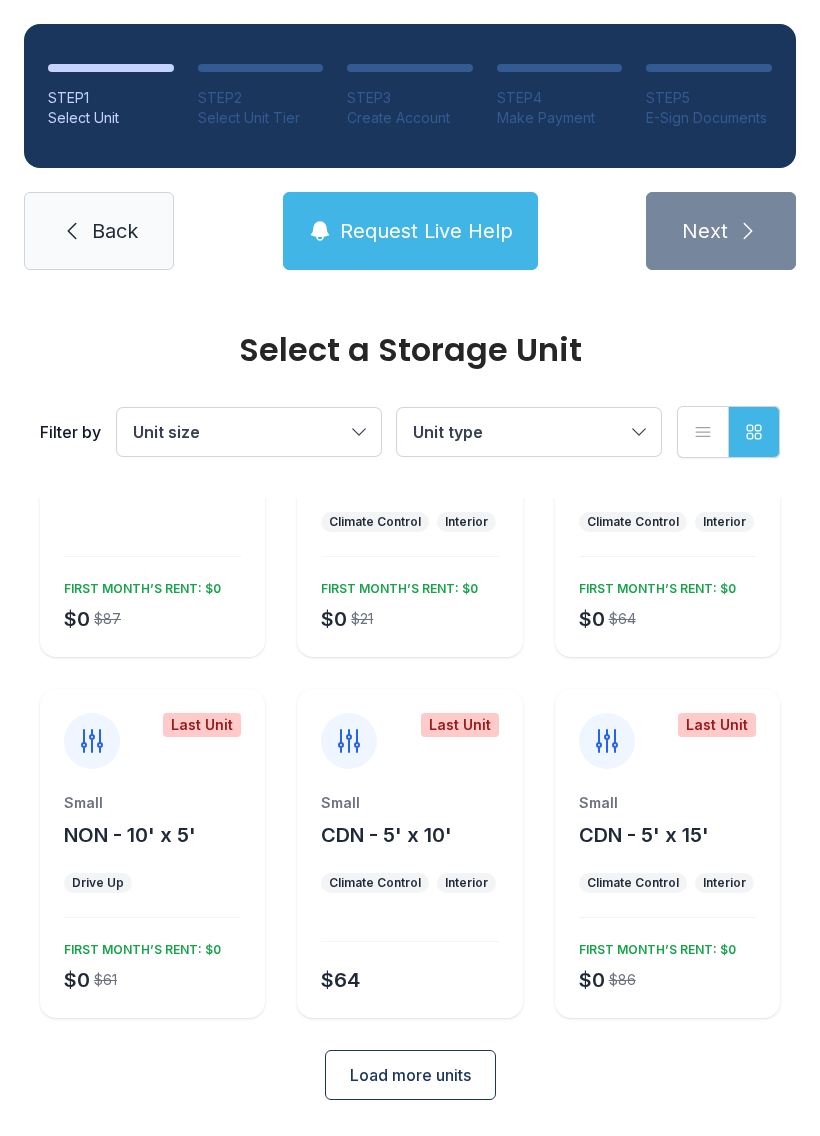 click on "Load more units" at bounding box center (410, 1075) 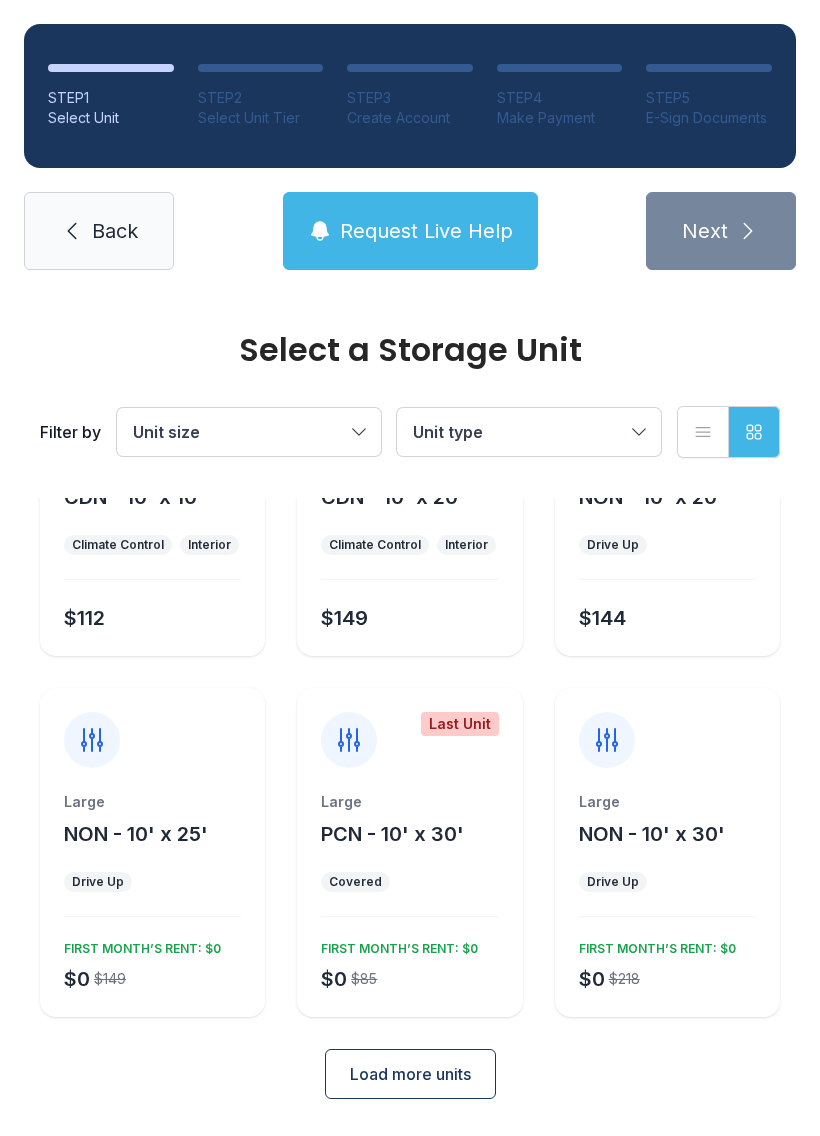 scroll, scrollTop: 872, scrollLeft: 0, axis: vertical 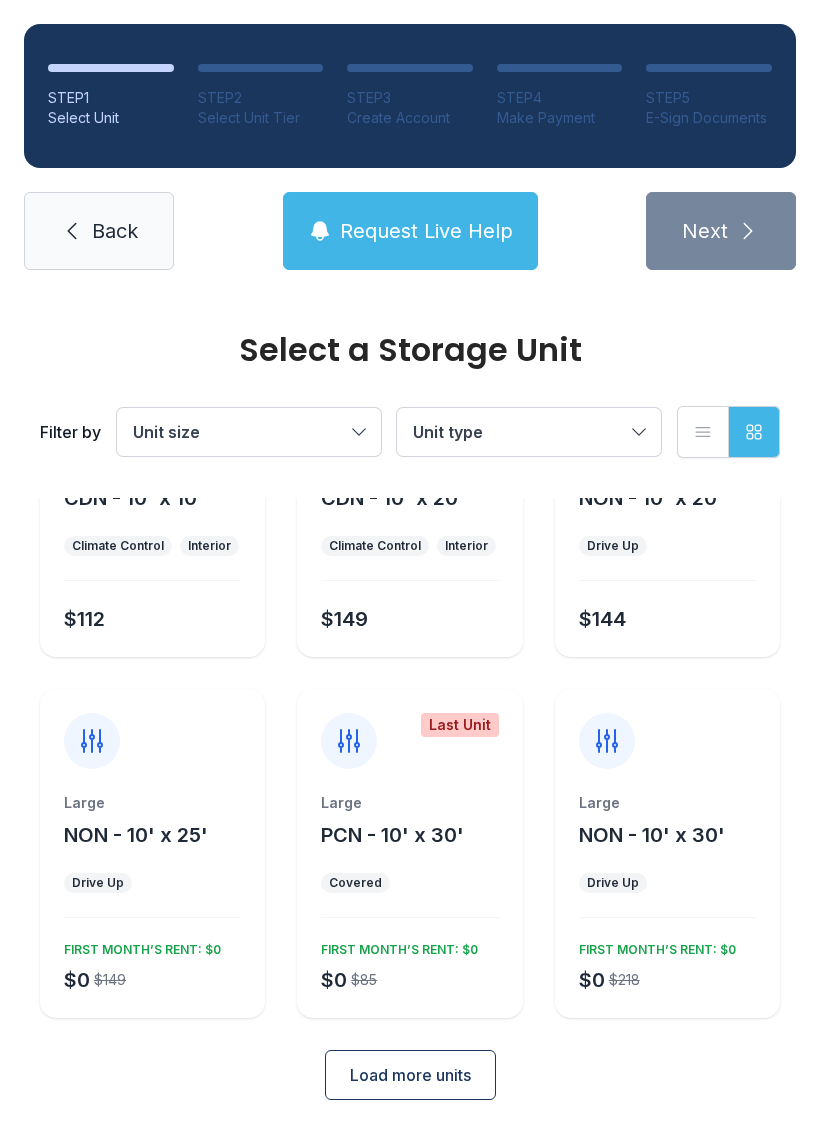 click on "Load more units" at bounding box center (410, 1075) 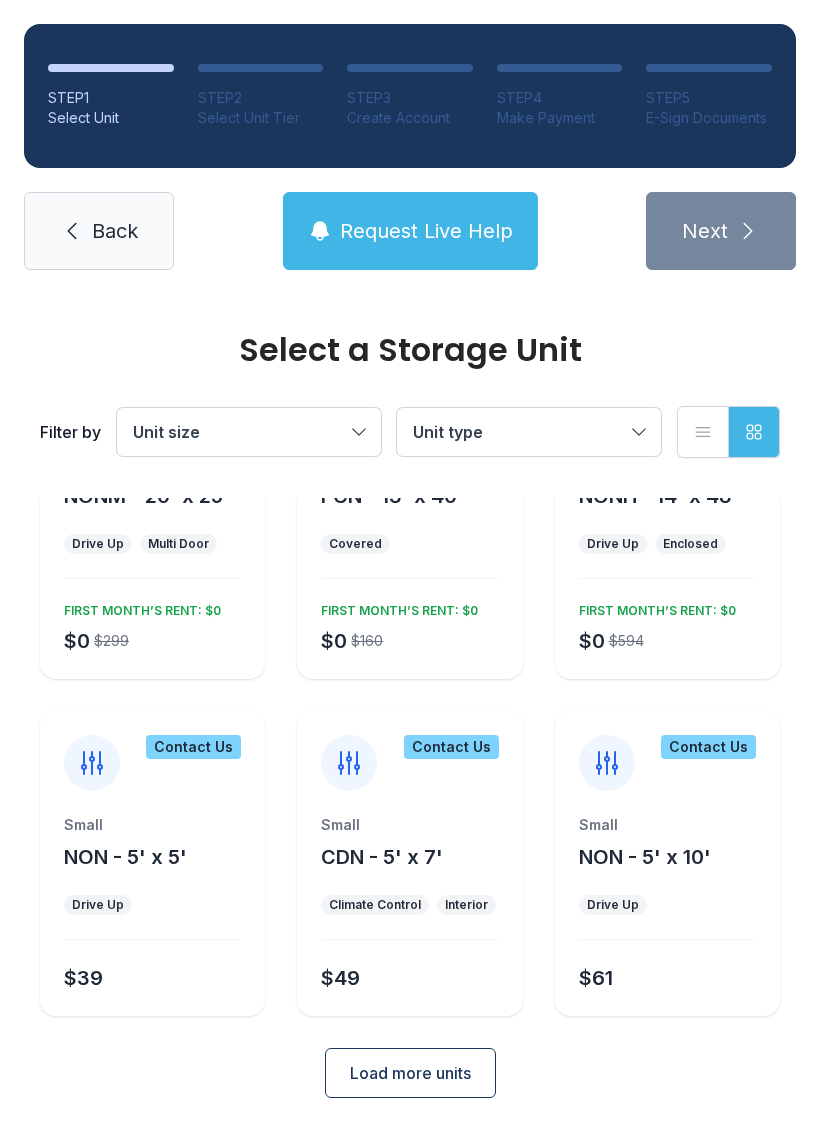 scroll, scrollTop: 1570, scrollLeft: 0, axis: vertical 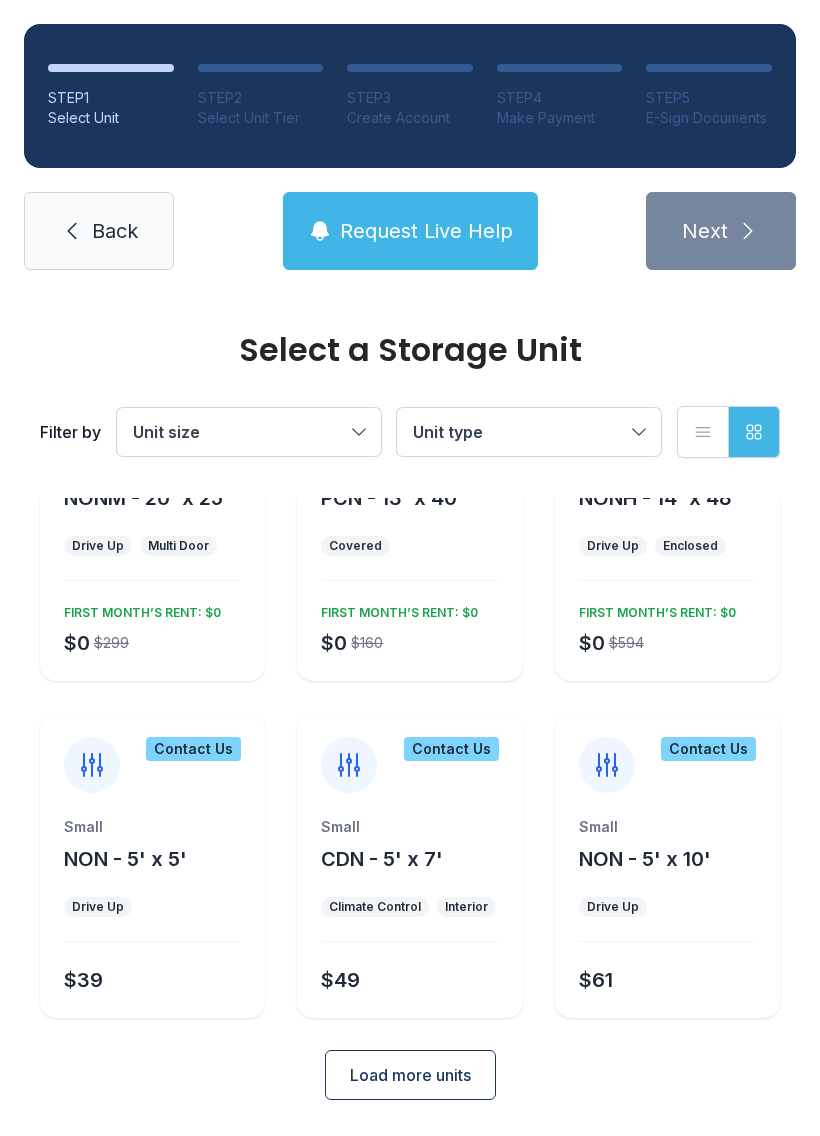 click on "Load more units" at bounding box center (410, 1075) 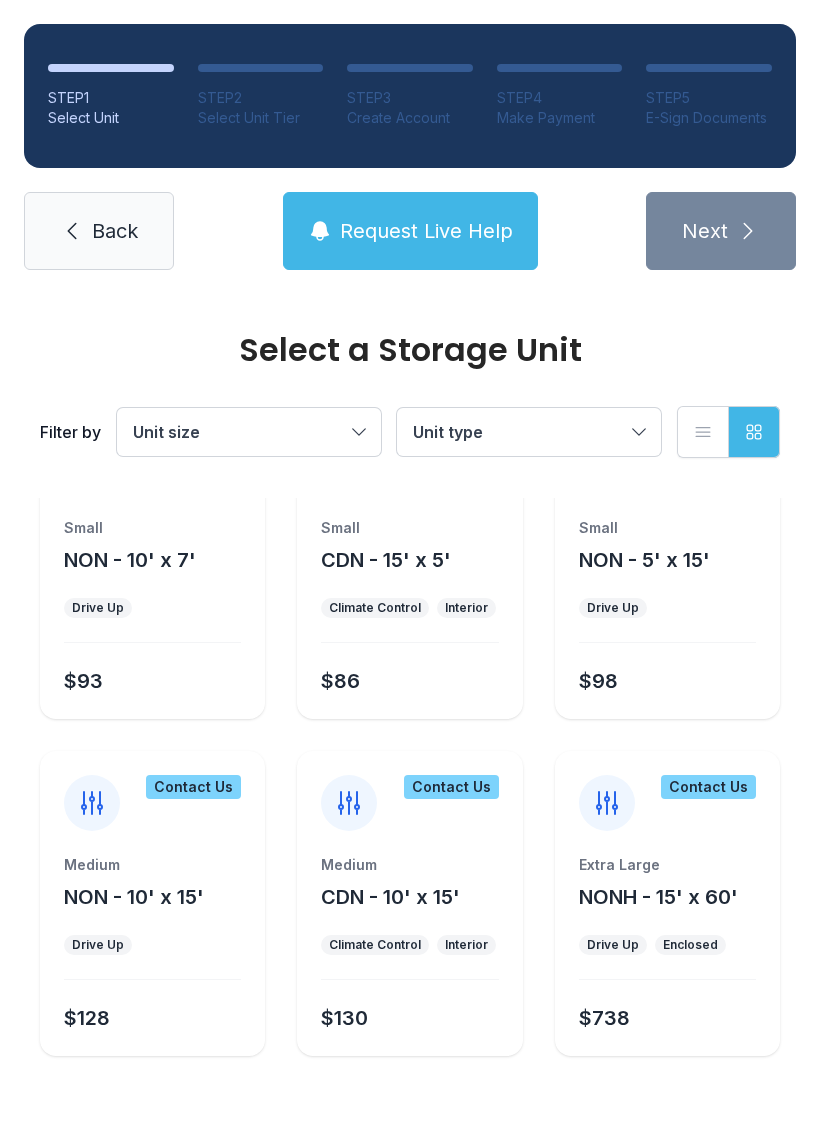 scroll, scrollTop: 2218, scrollLeft: 0, axis: vertical 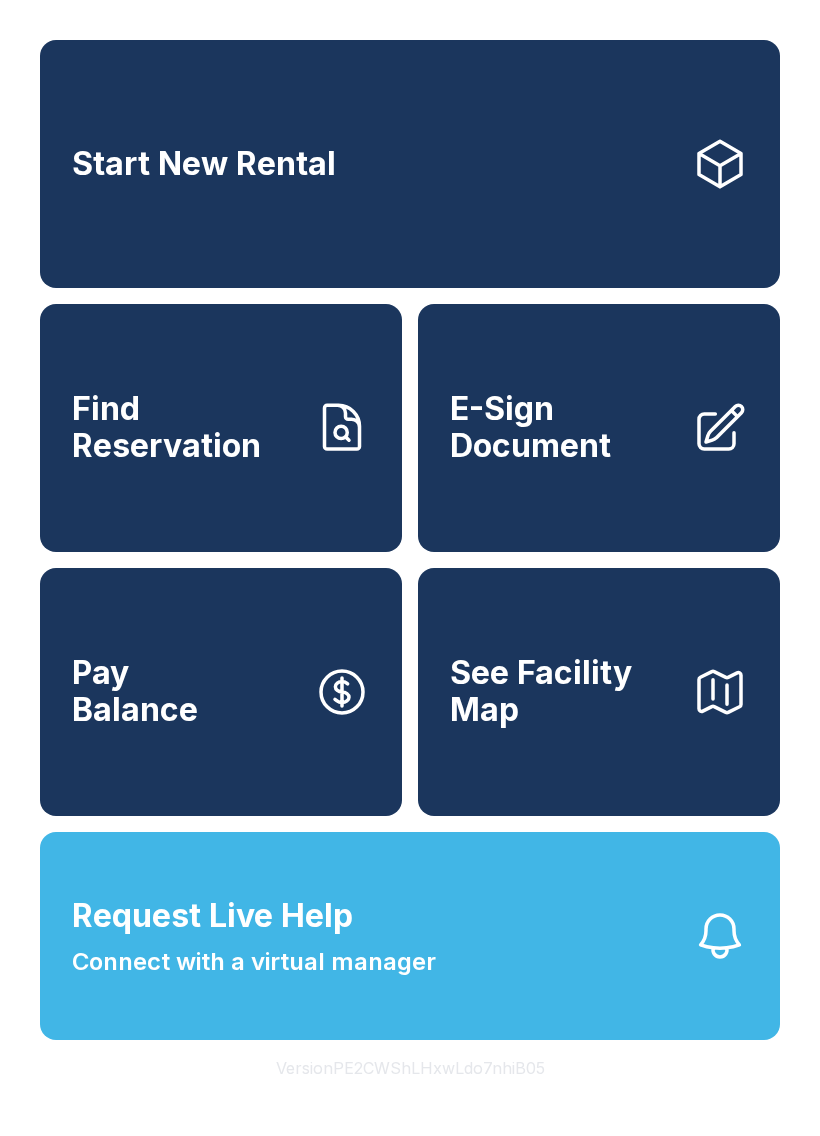 click on "Start New Rental" at bounding box center [410, 164] 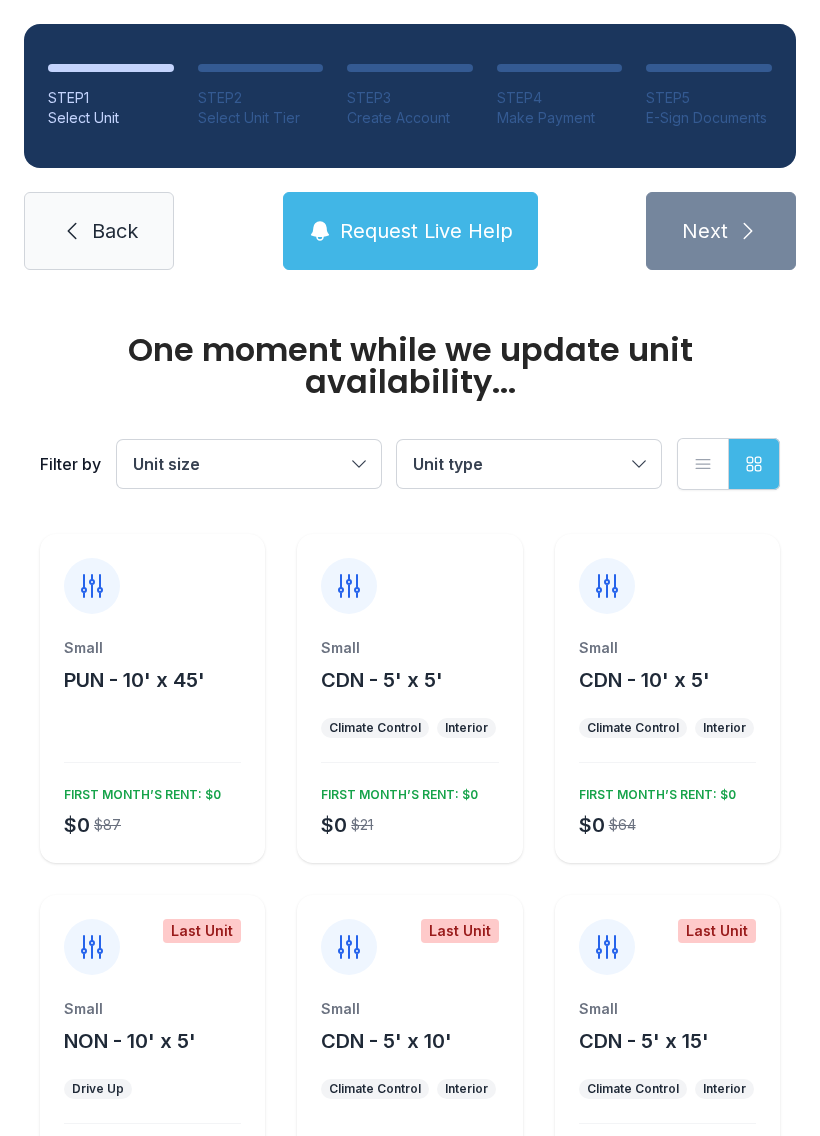 click on "STEP  1 Select Unit STEP  2 Select Unit Tier STEP  3 Create Account STEP  4 Make Payment STEP  5 E-Sign Documents" at bounding box center [410, 96] 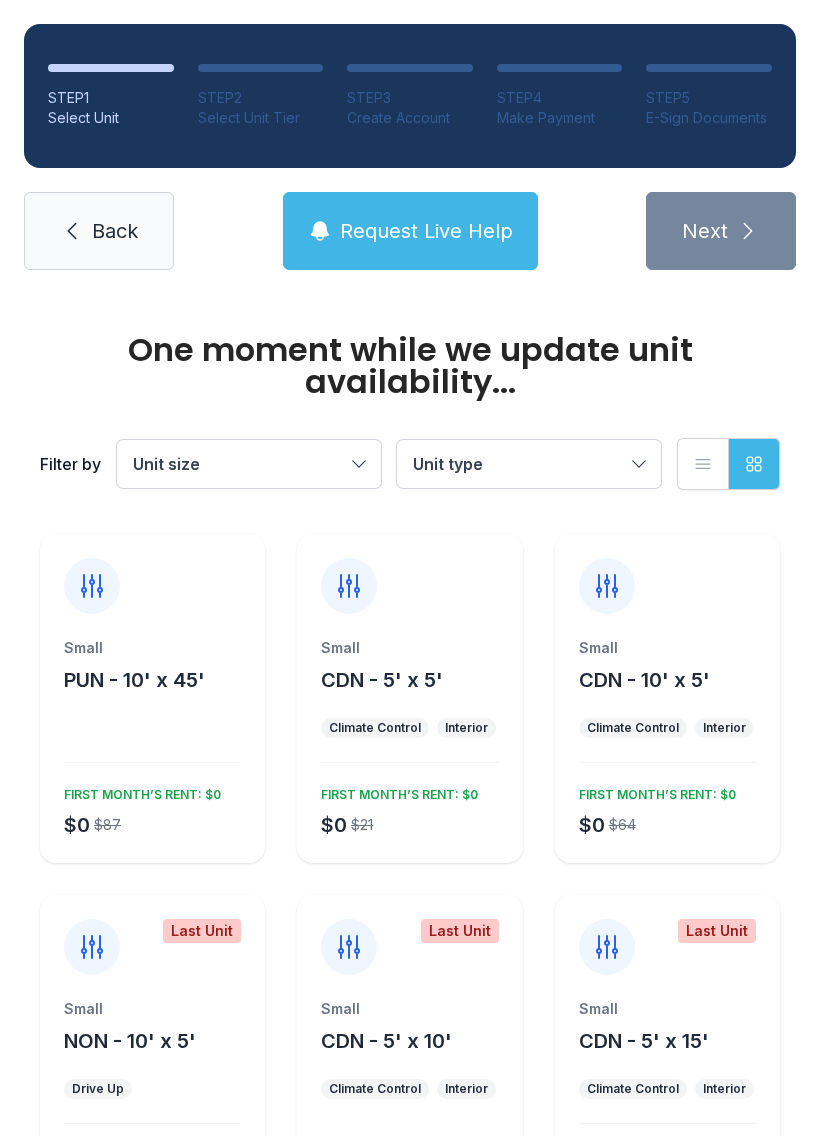 click on "Back" at bounding box center (115, 231) 